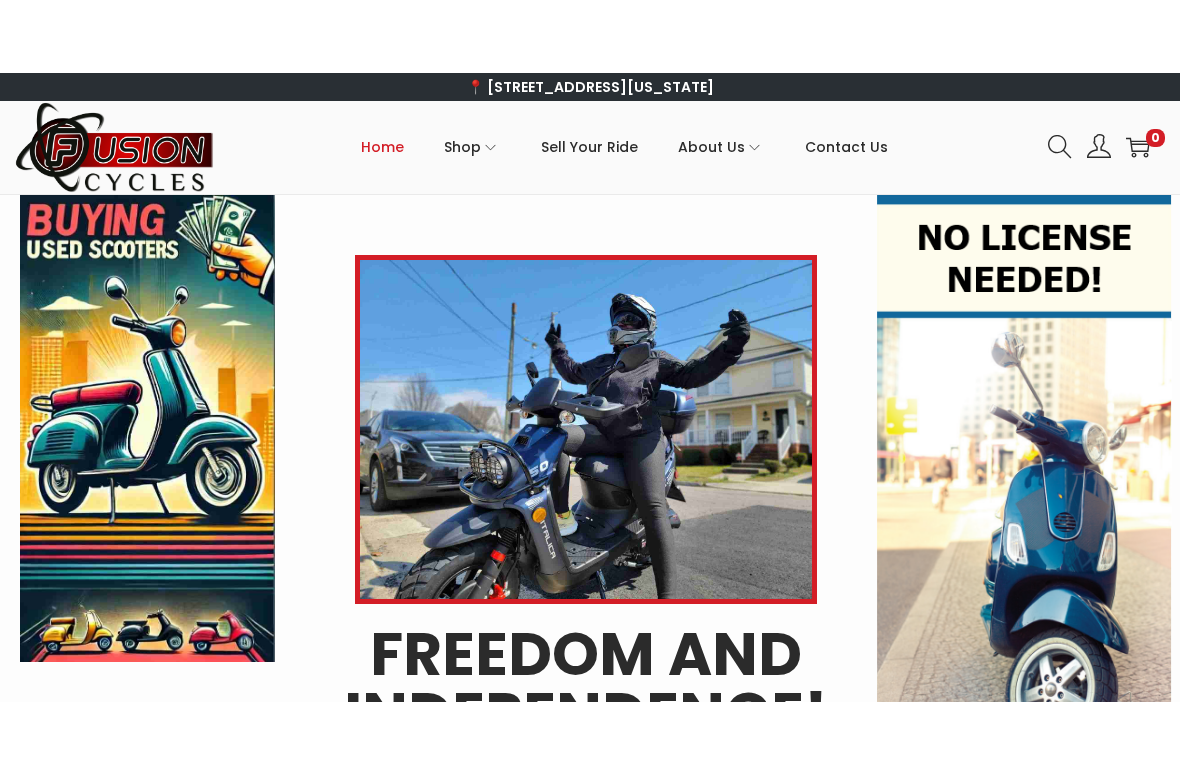 scroll, scrollTop: 0, scrollLeft: 0, axis: both 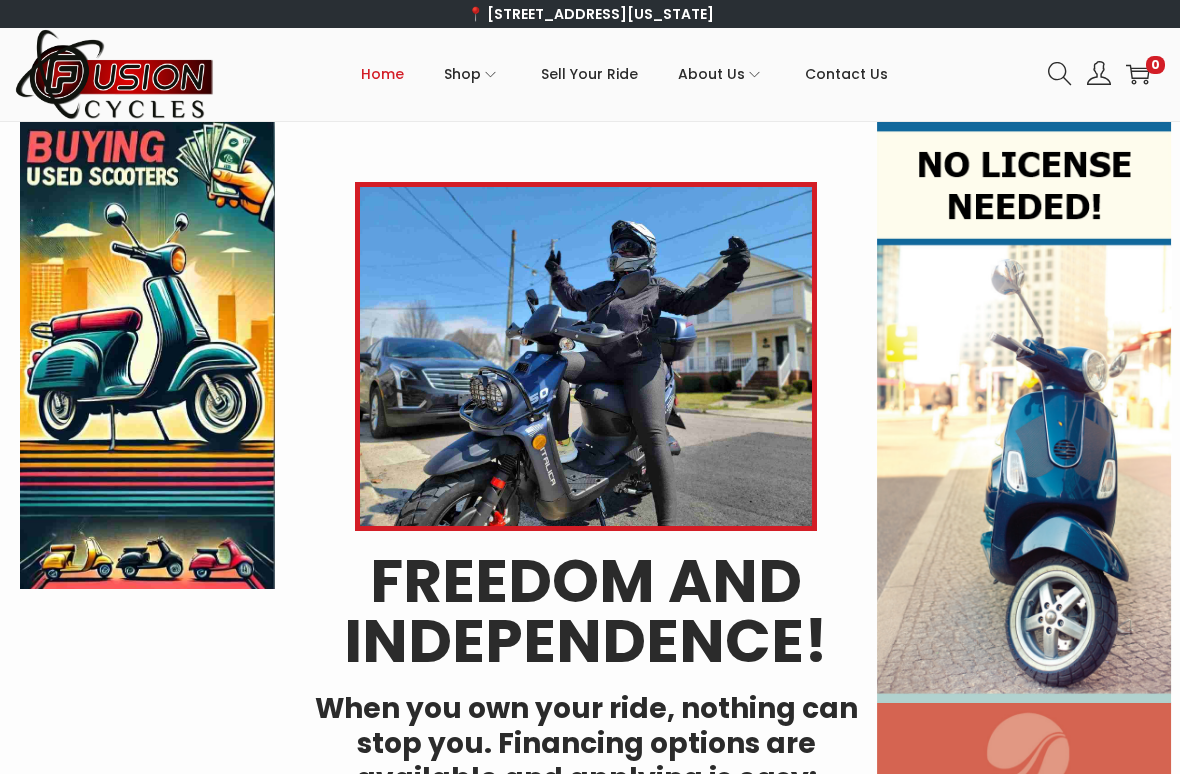 click at bounding box center [1024, 475] 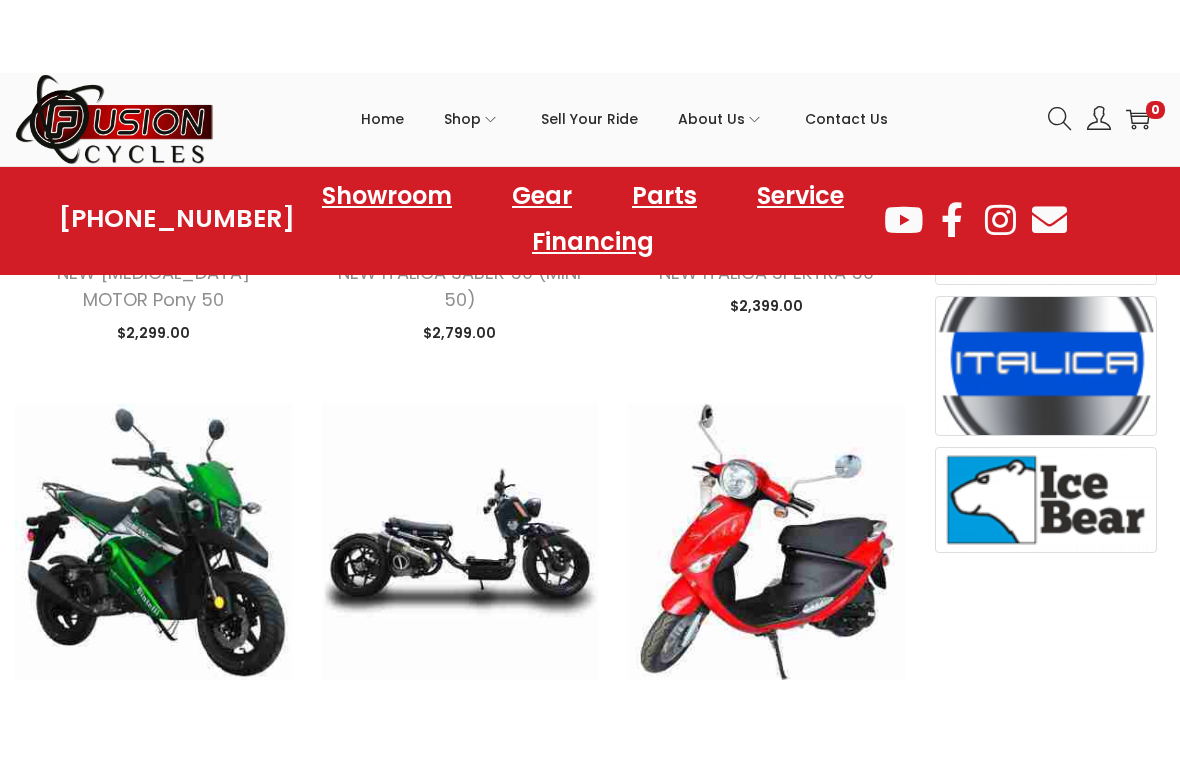 scroll, scrollTop: 936, scrollLeft: 0, axis: vertical 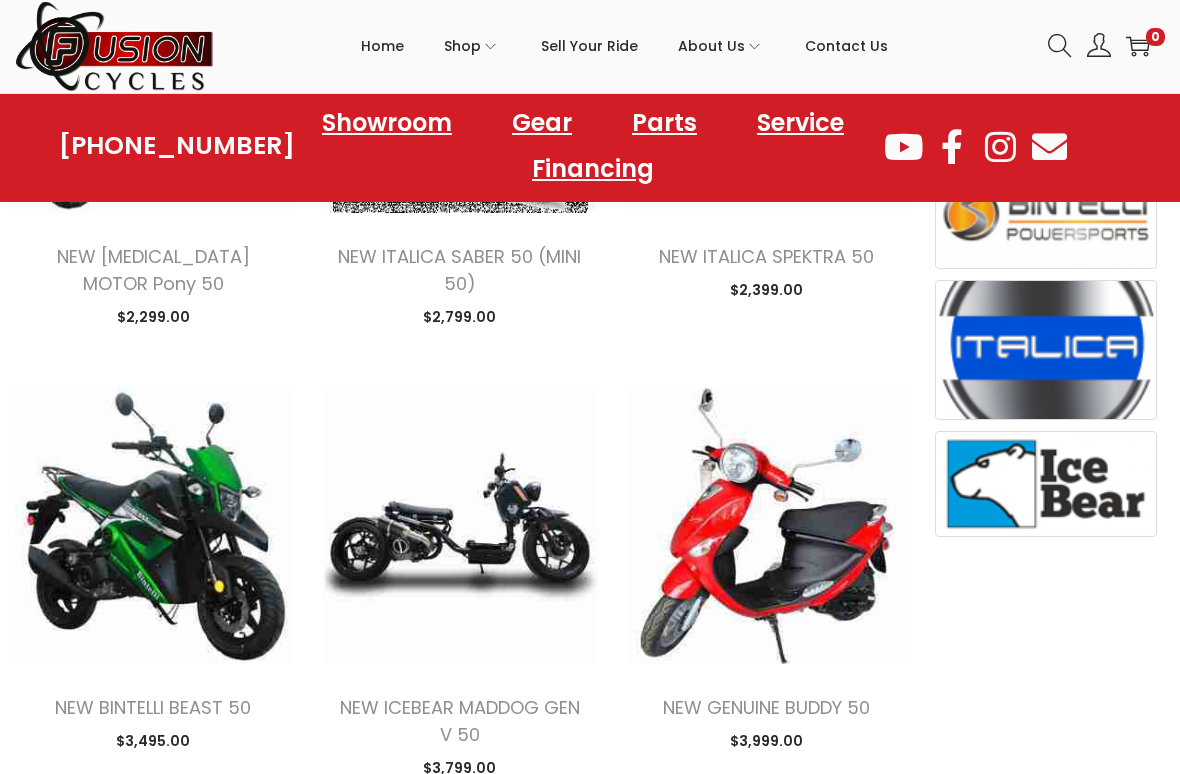 click at bounding box center [153, 525] 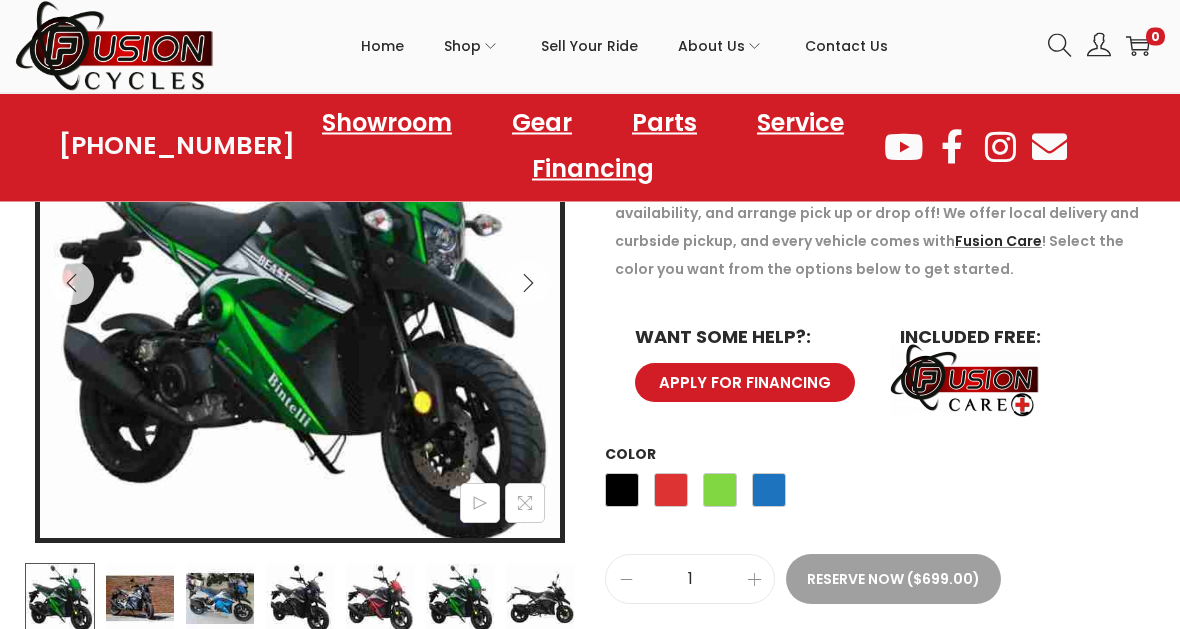 scroll, scrollTop: 394, scrollLeft: 0, axis: vertical 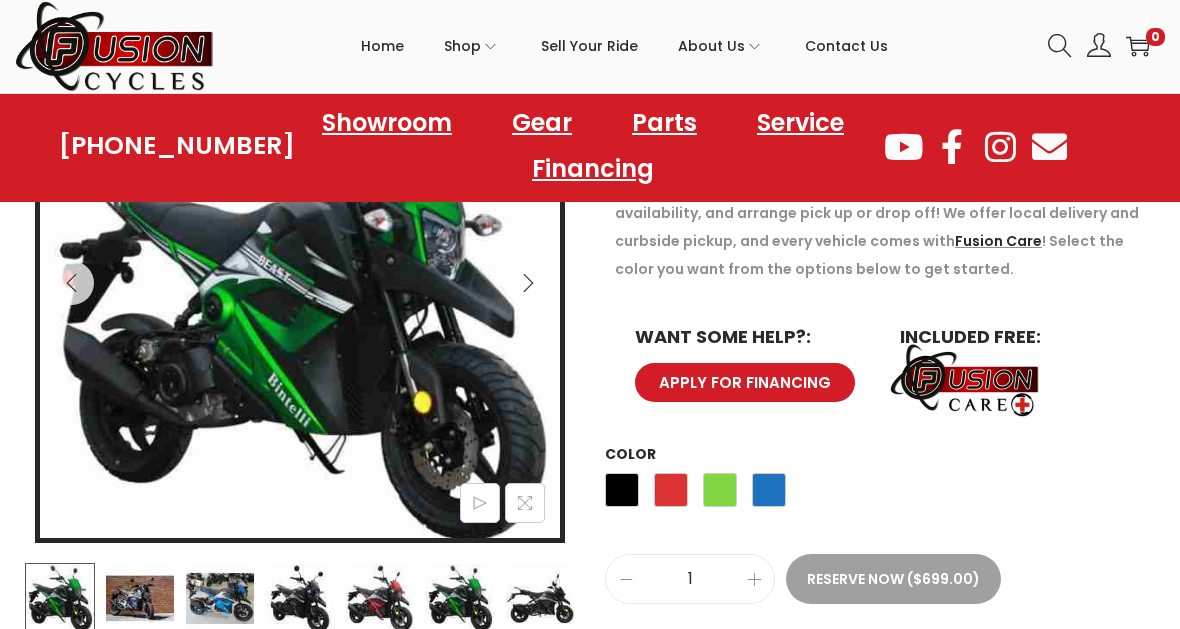 click on "Gear" 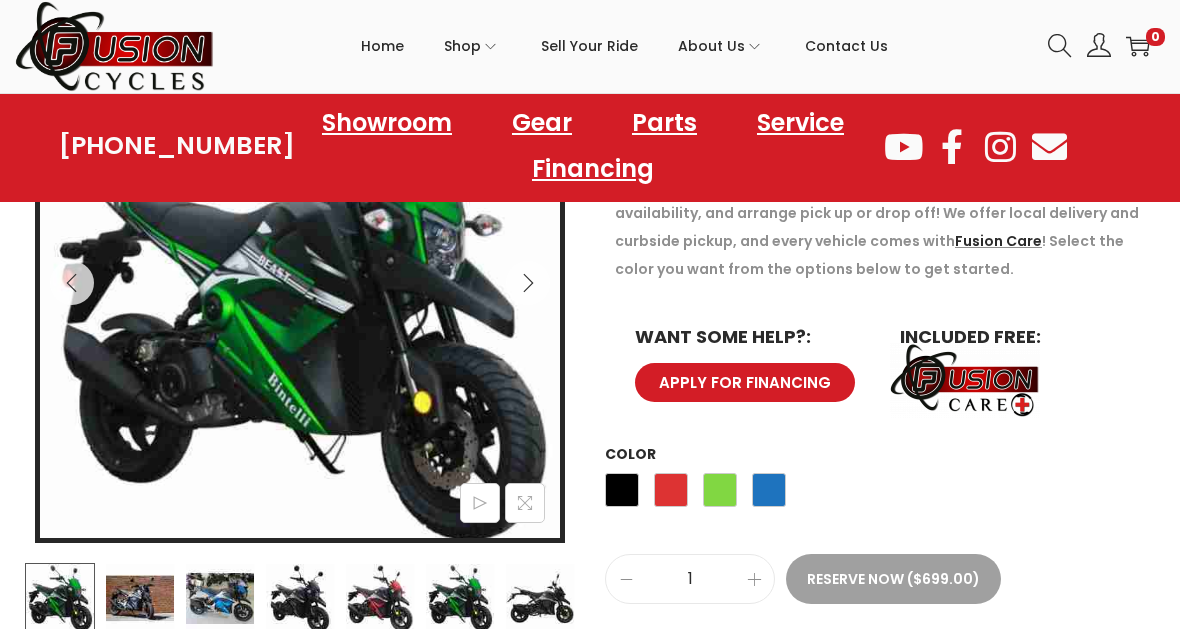 click on "Gear" 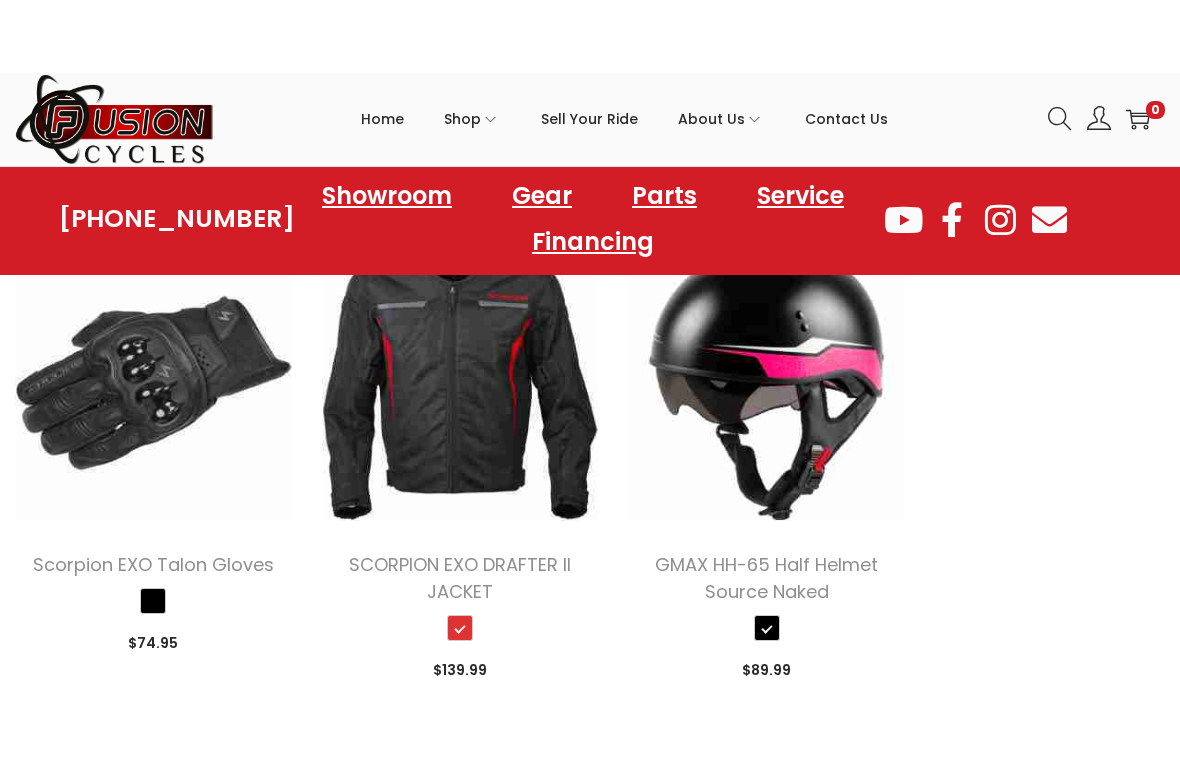 scroll, scrollTop: 3281, scrollLeft: 0, axis: vertical 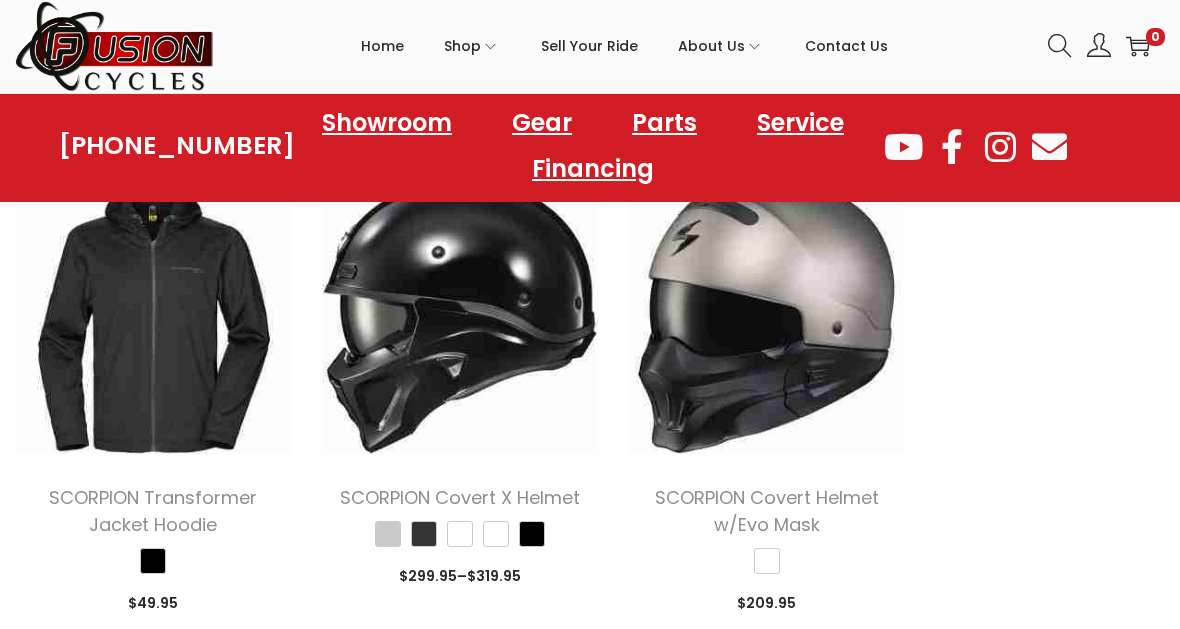 click at bounding box center [766, 315] 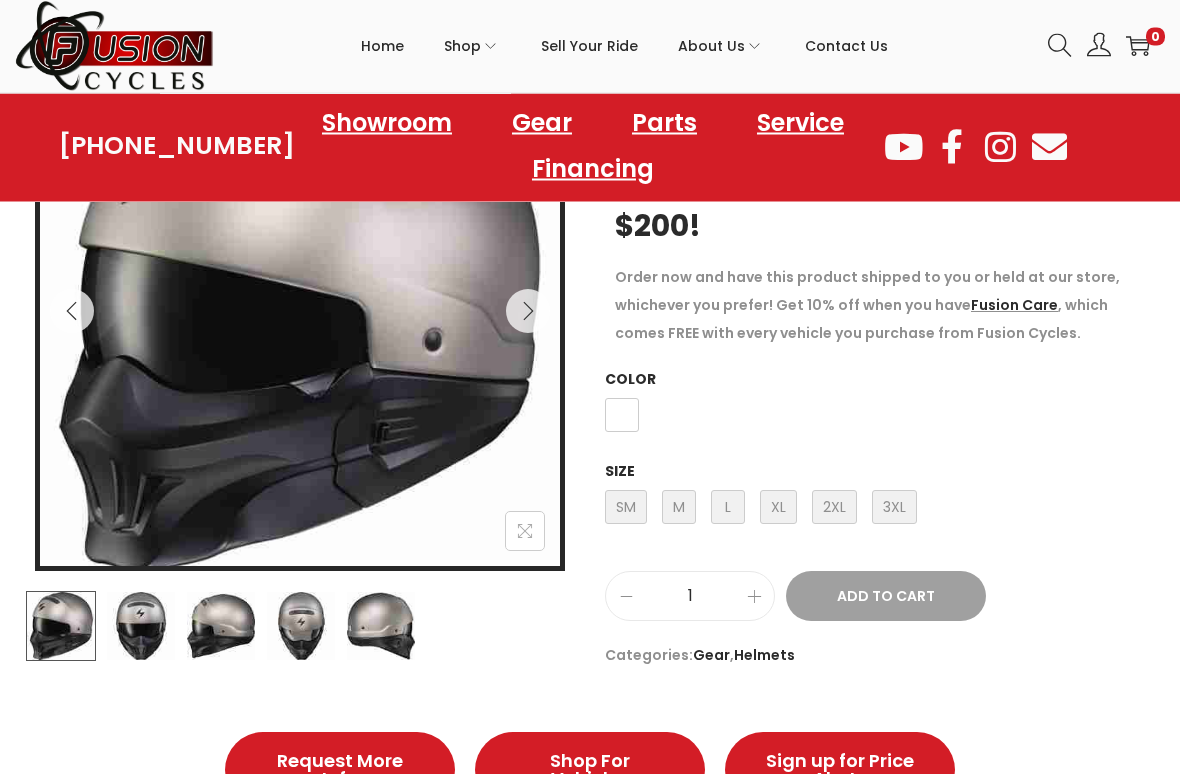 scroll, scrollTop: 366, scrollLeft: 0, axis: vertical 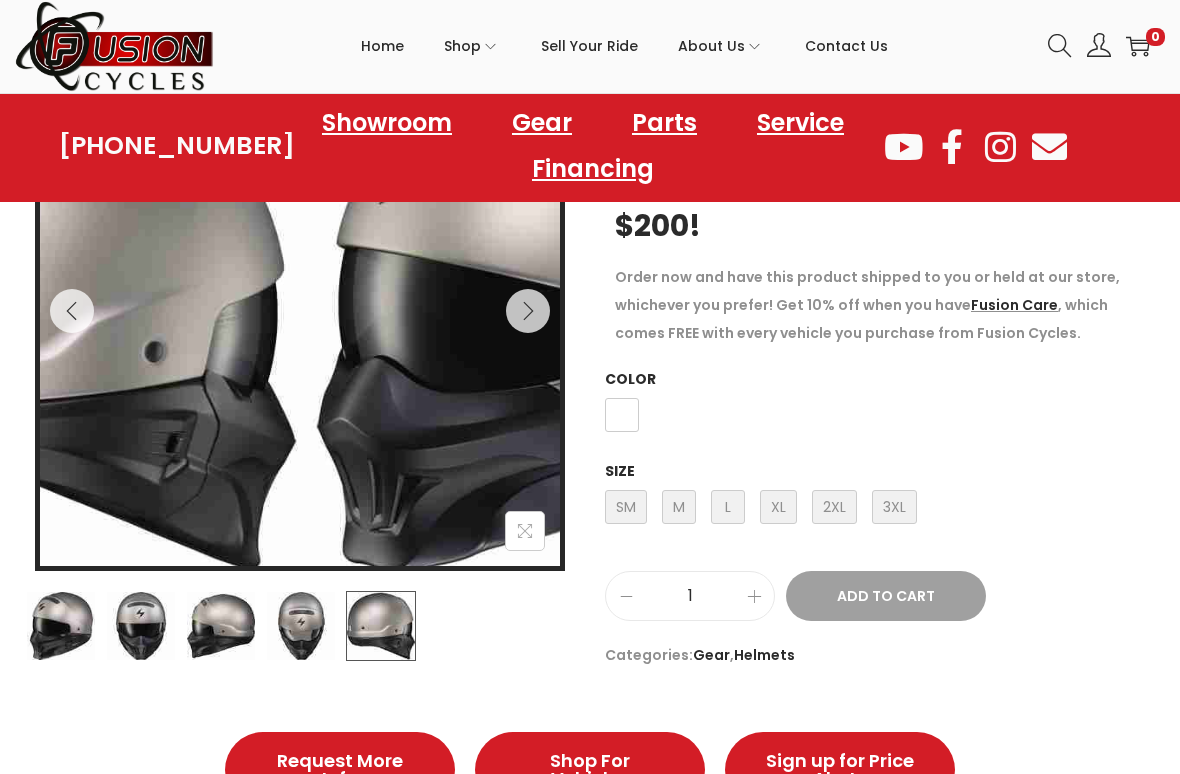 click at bounding box center (381, 626) 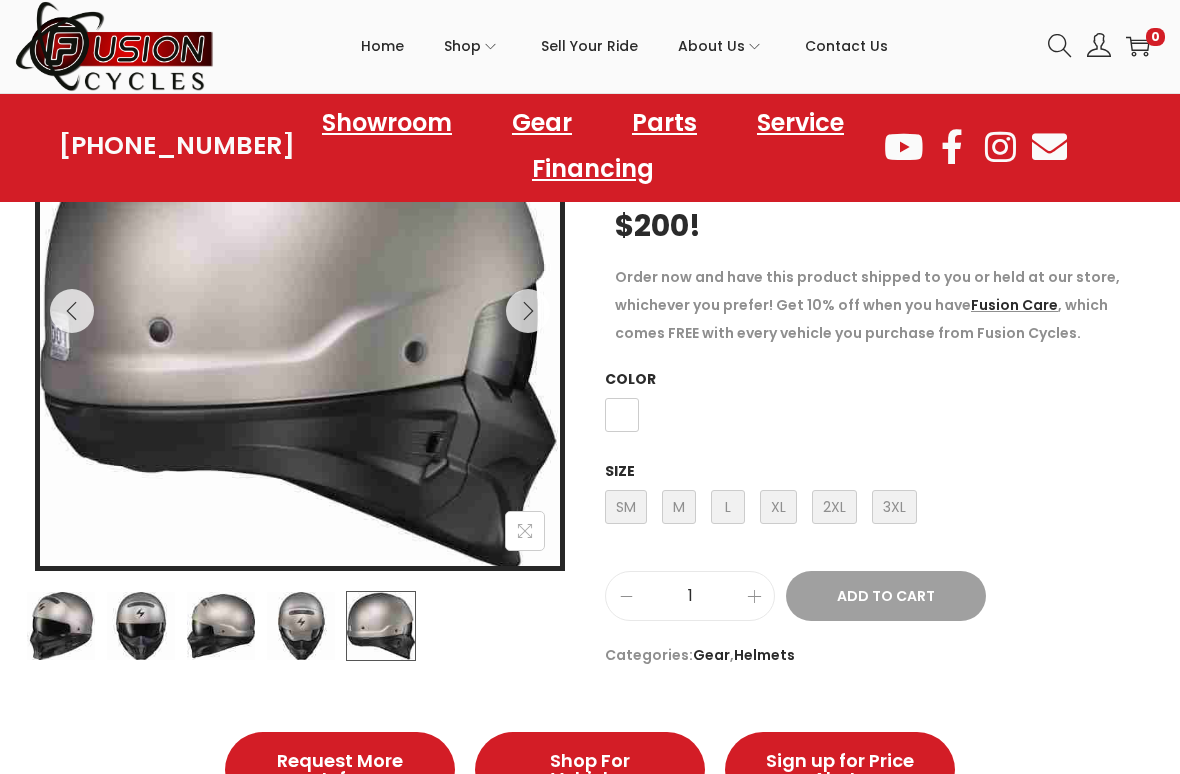 click at bounding box center (528, 311) 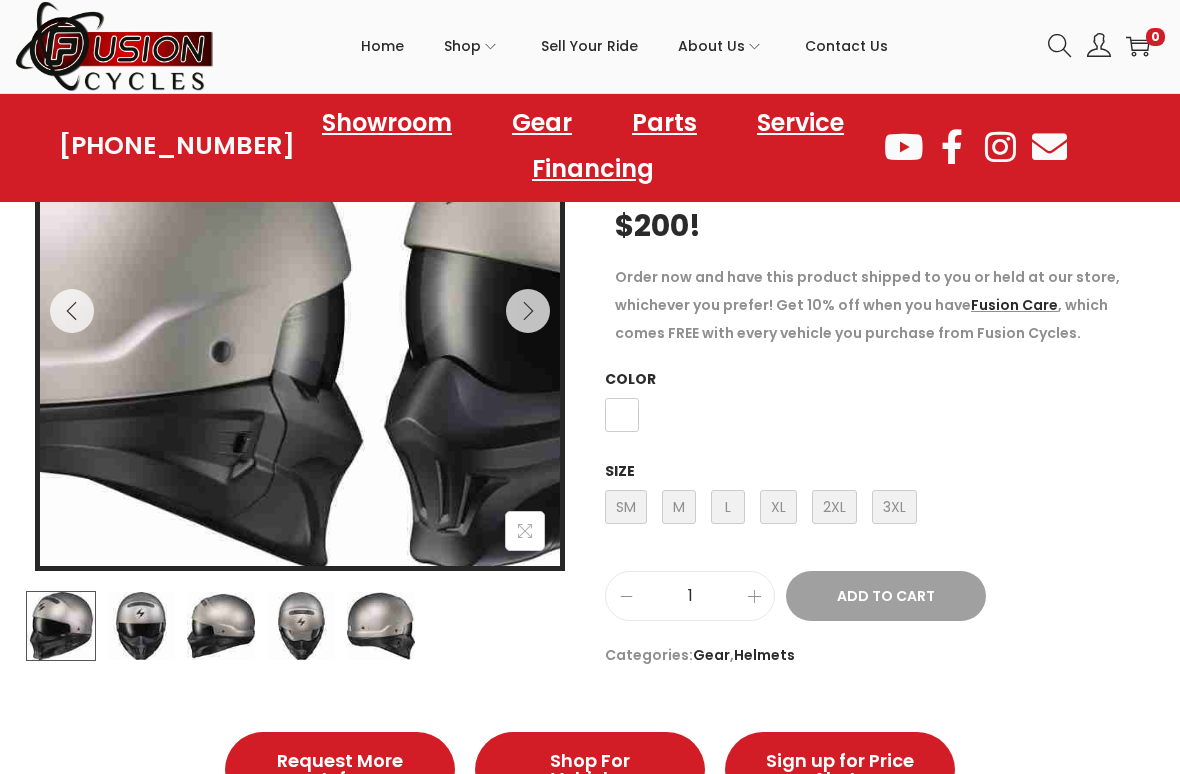 click at bounding box center [528, 311] 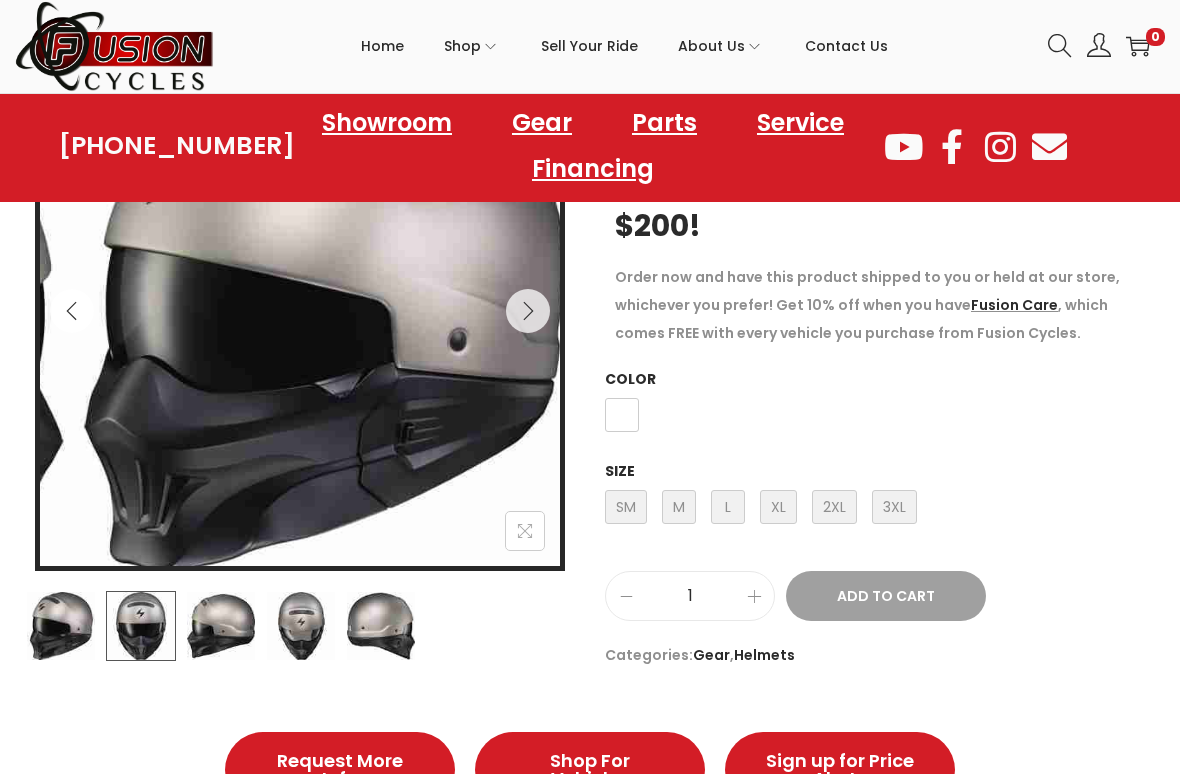click at bounding box center [528, 311] 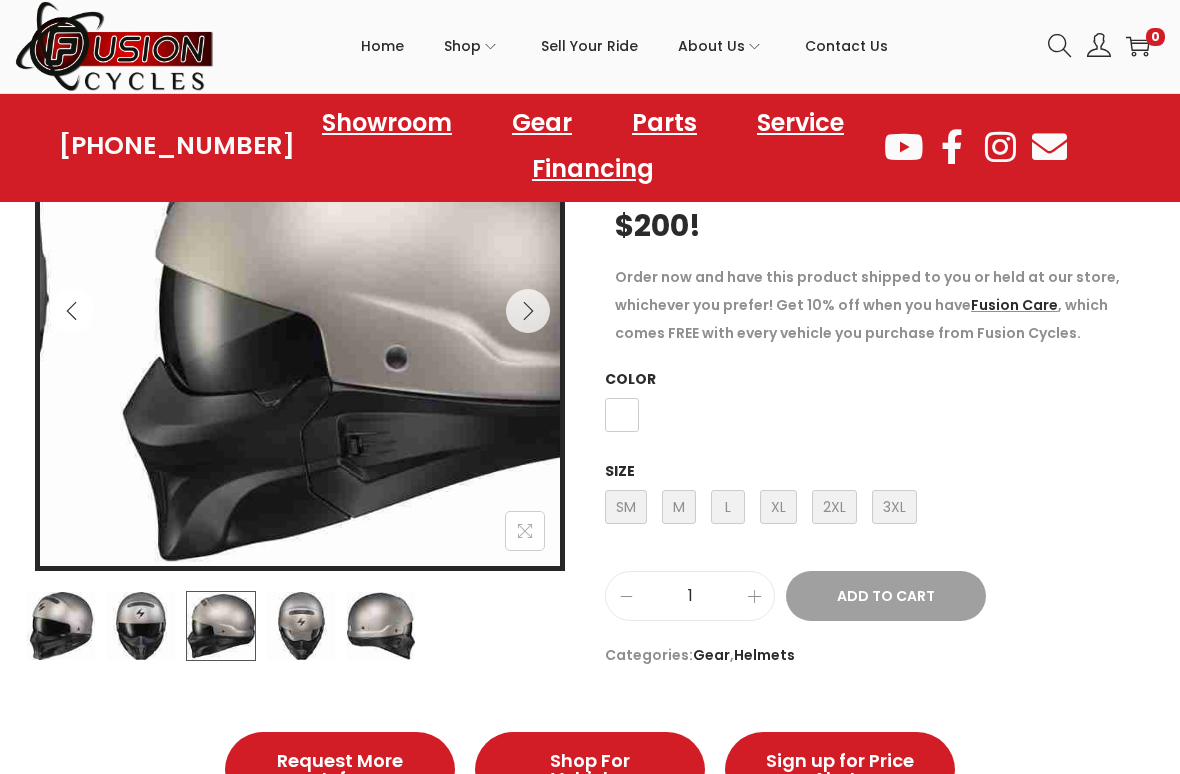 click at bounding box center [528, 311] 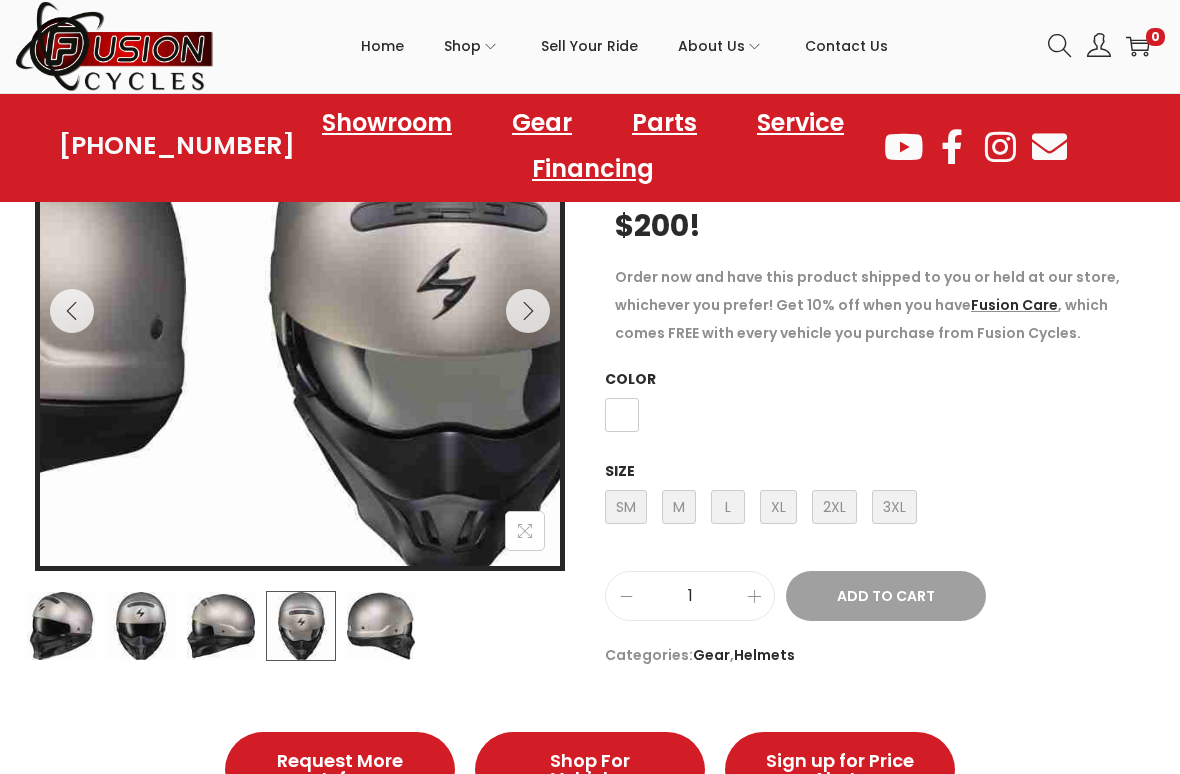 click at bounding box center [528, 311] 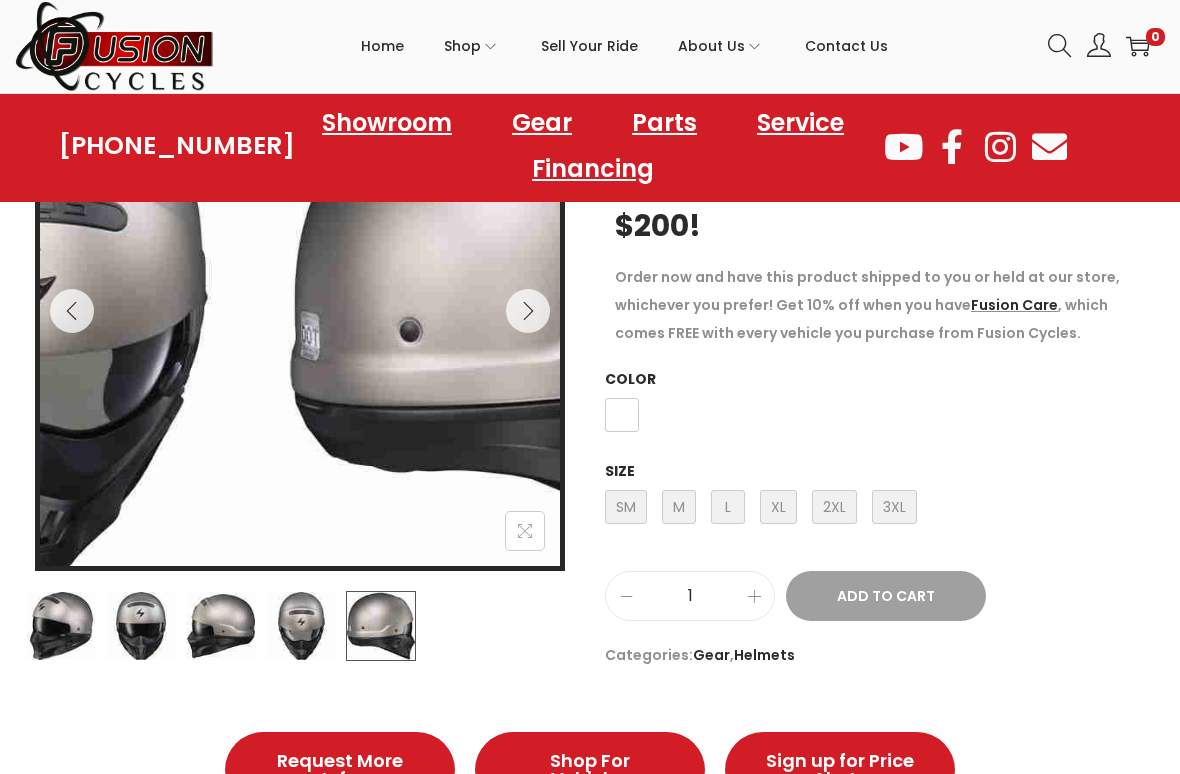 click at bounding box center [528, 311] 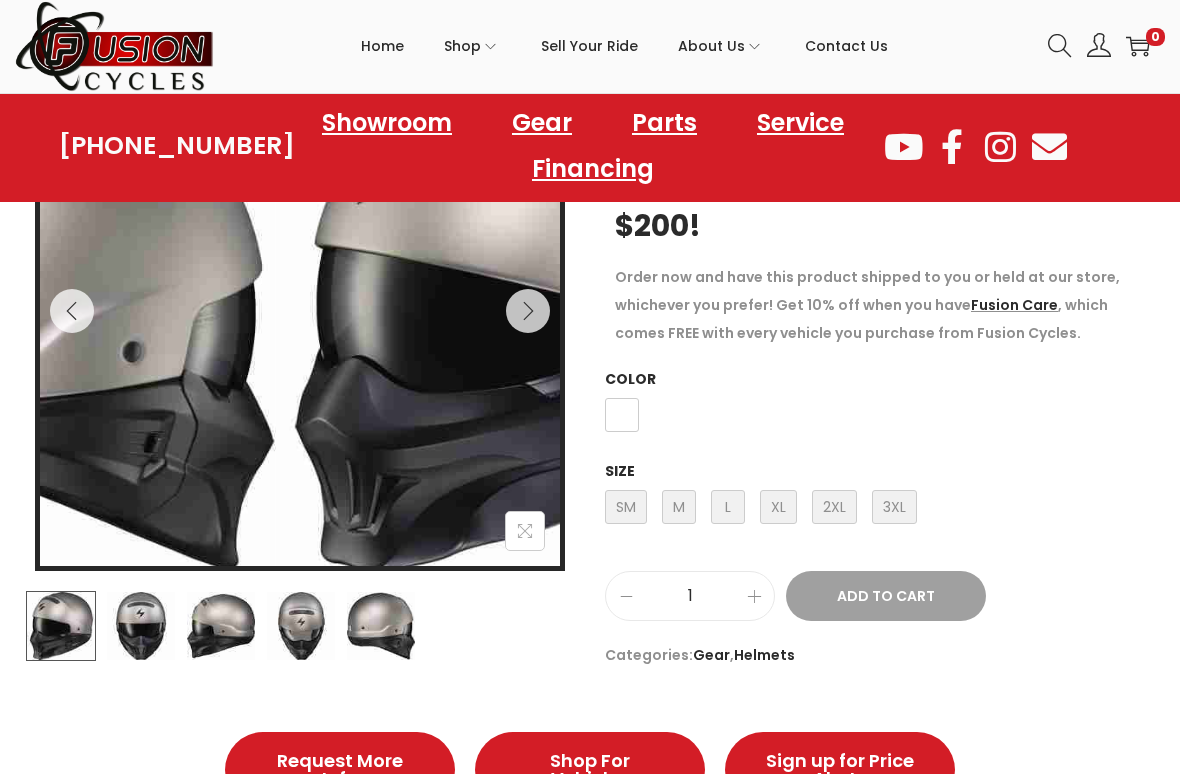 click at bounding box center (528, 311) 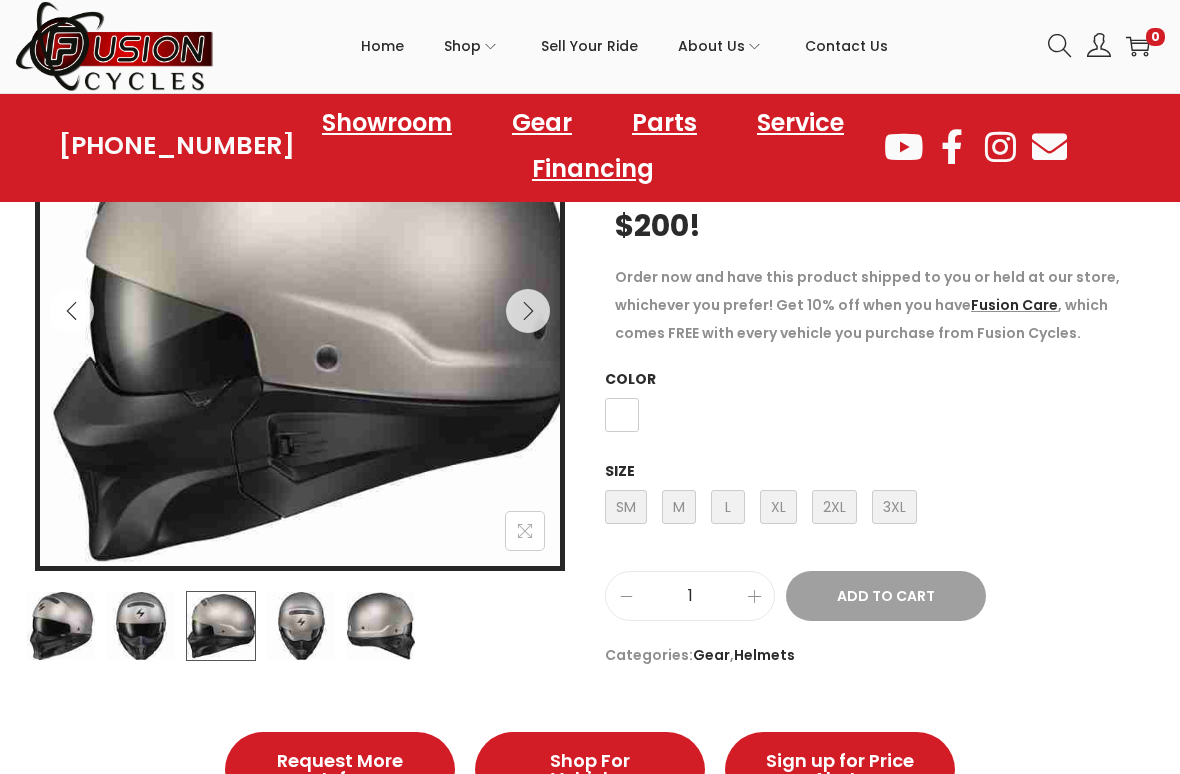 click at bounding box center (528, 311) 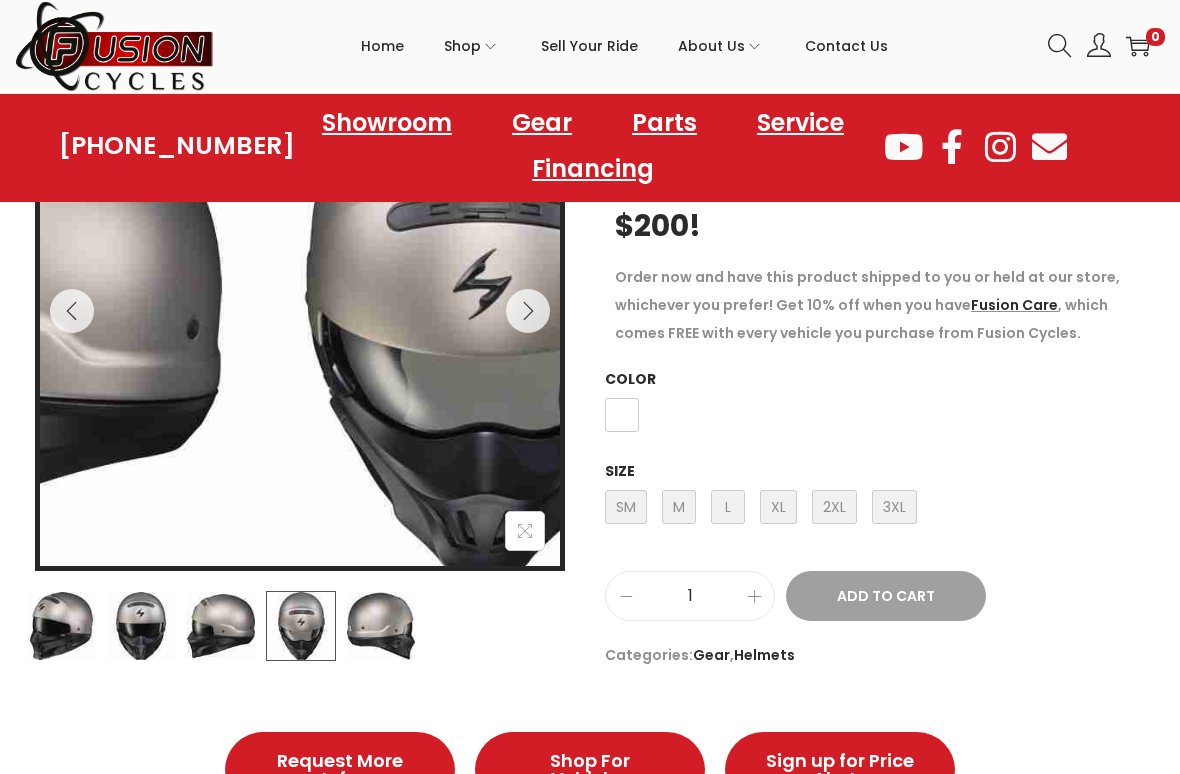 click 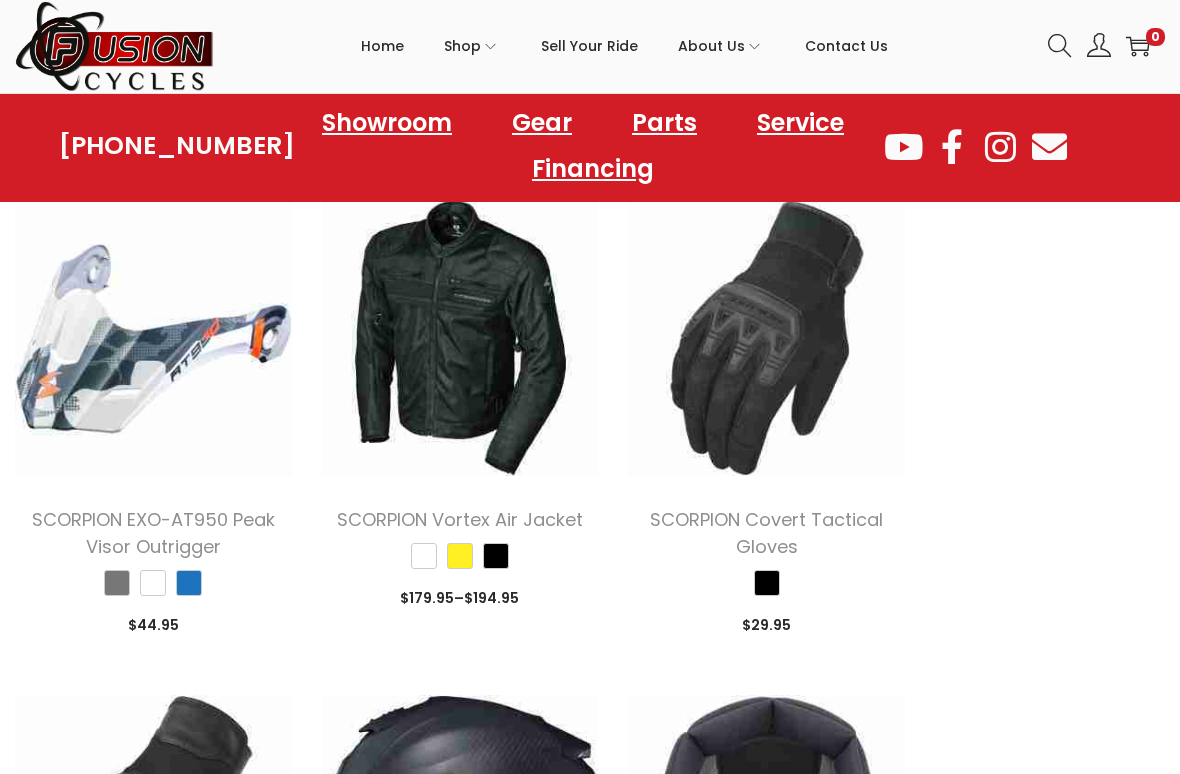 scroll, scrollTop: 3267, scrollLeft: 0, axis: vertical 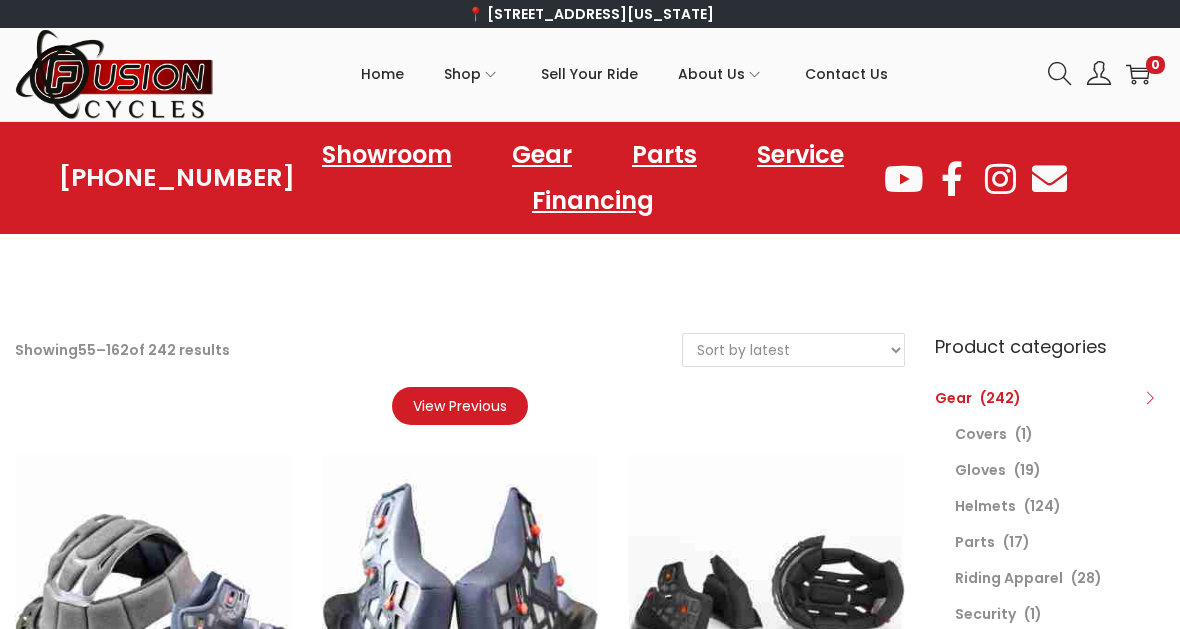 click on "View Previous" at bounding box center [460, 406] 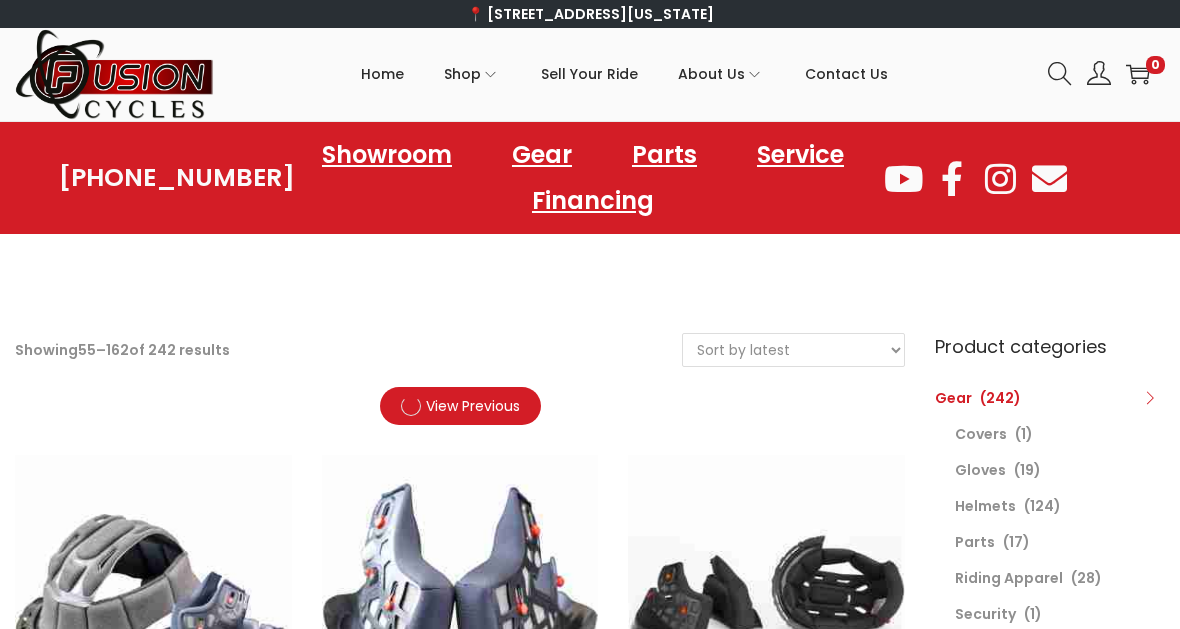 click on "Sort by popularity Sort by latest Sort by price: low to high Sort by price: high to low" at bounding box center (793, 350) 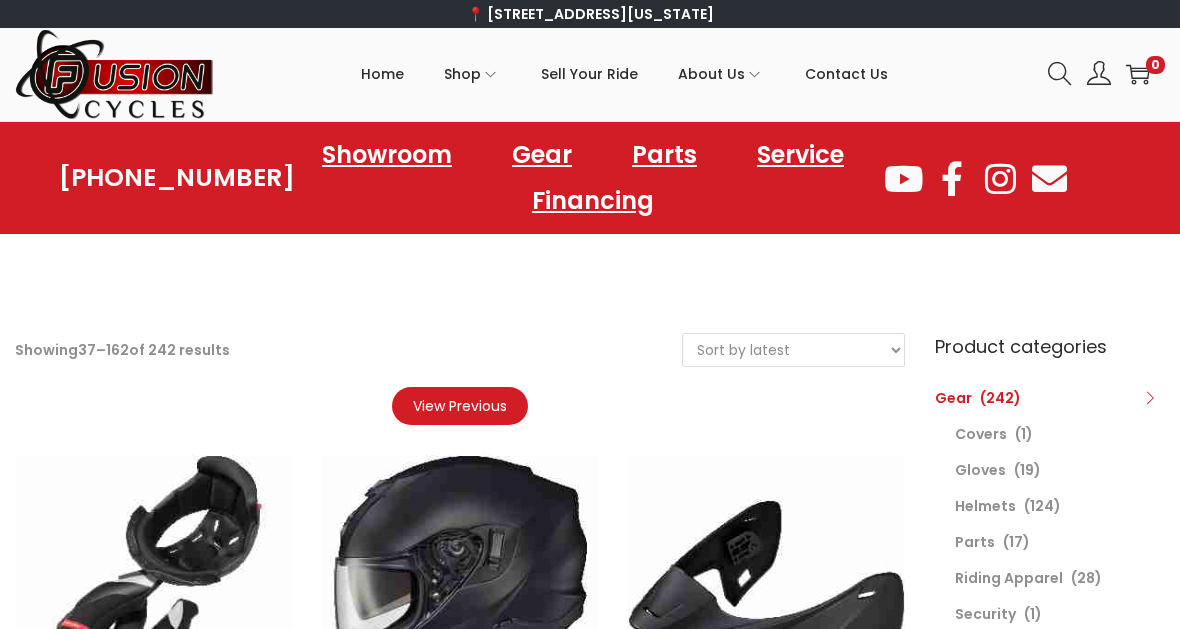 click on "Helmets" at bounding box center [985, 506] 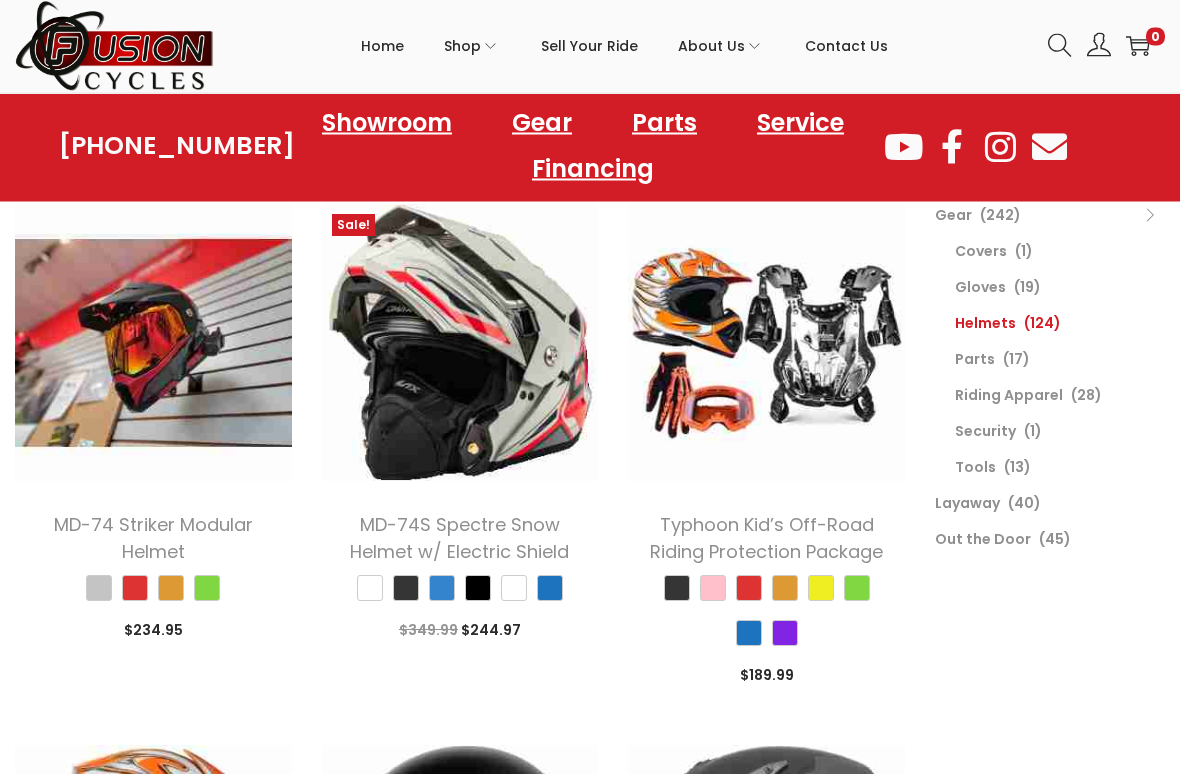 scroll, scrollTop: 183, scrollLeft: 0, axis: vertical 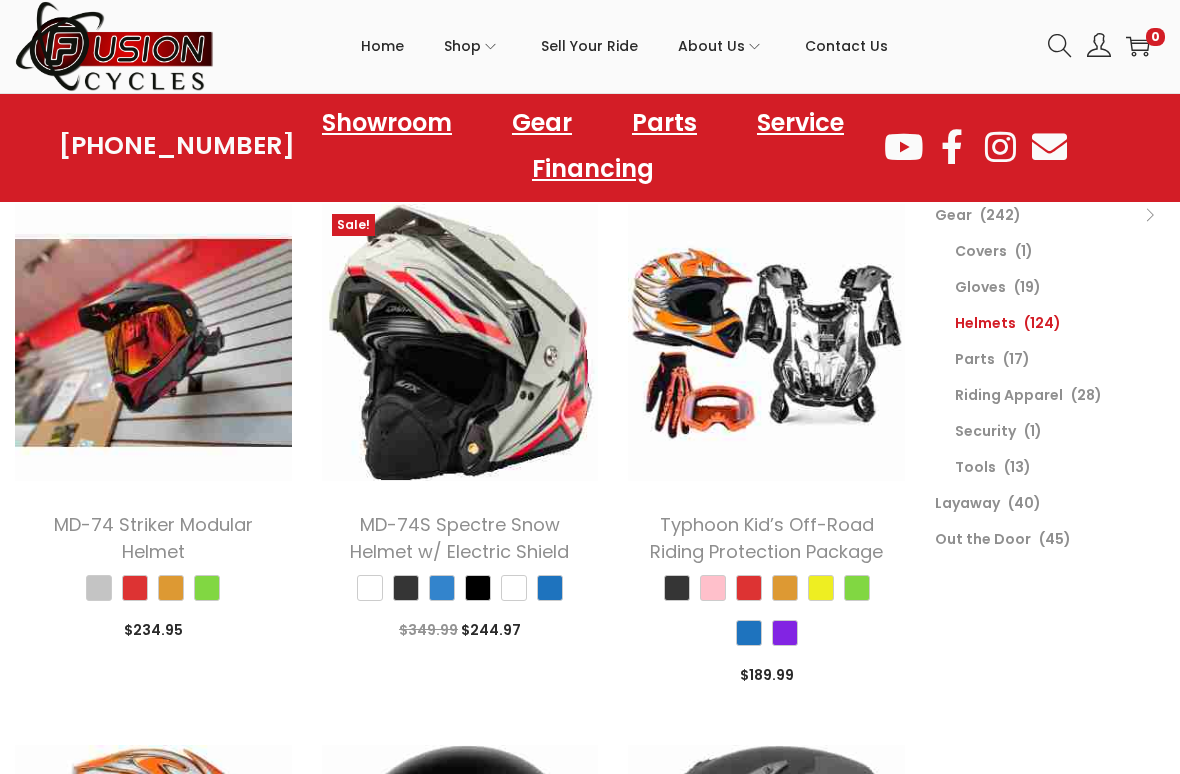 click at bounding box center [460, 342] 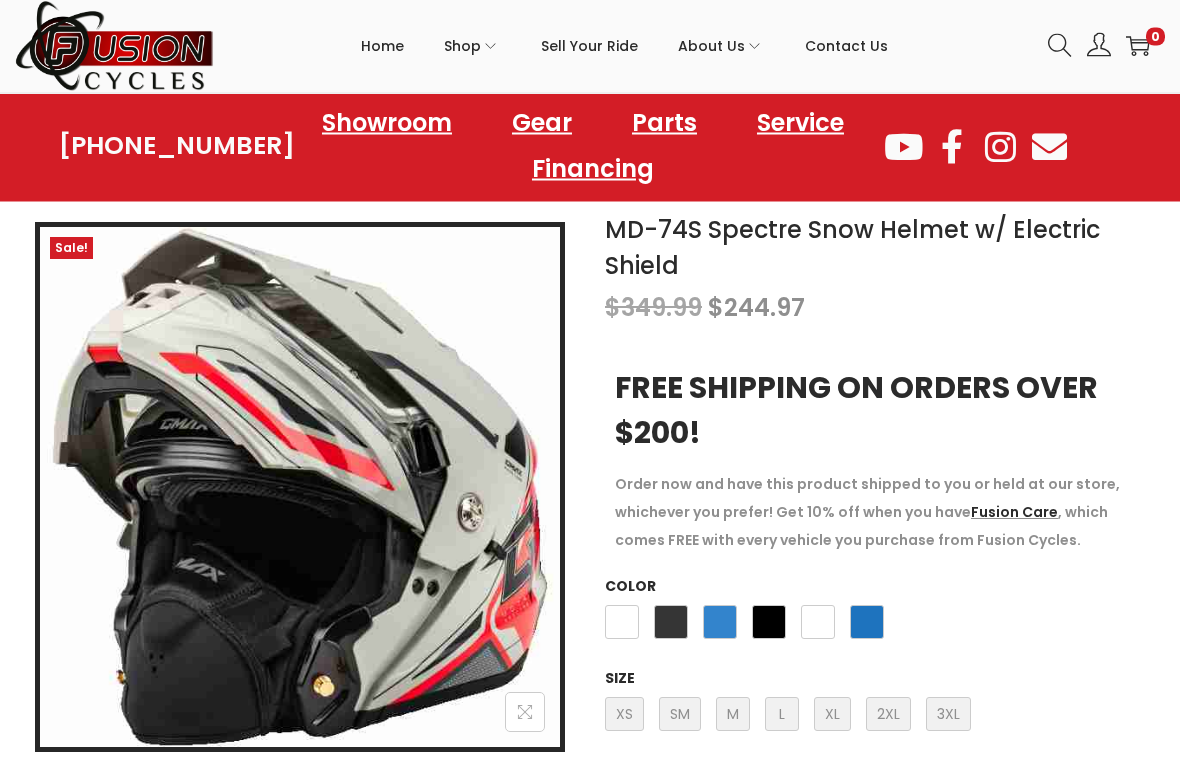 scroll, scrollTop: 195, scrollLeft: 0, axis: vertical 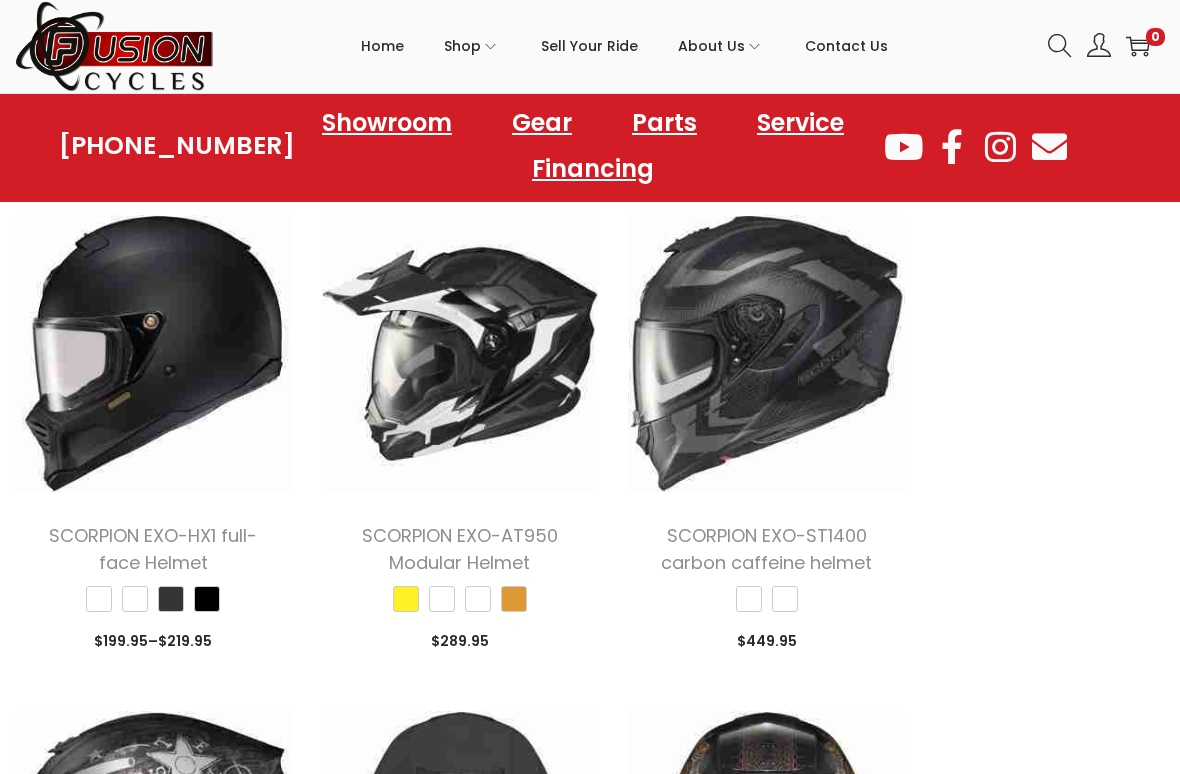 click at bounding box center [153, 353] 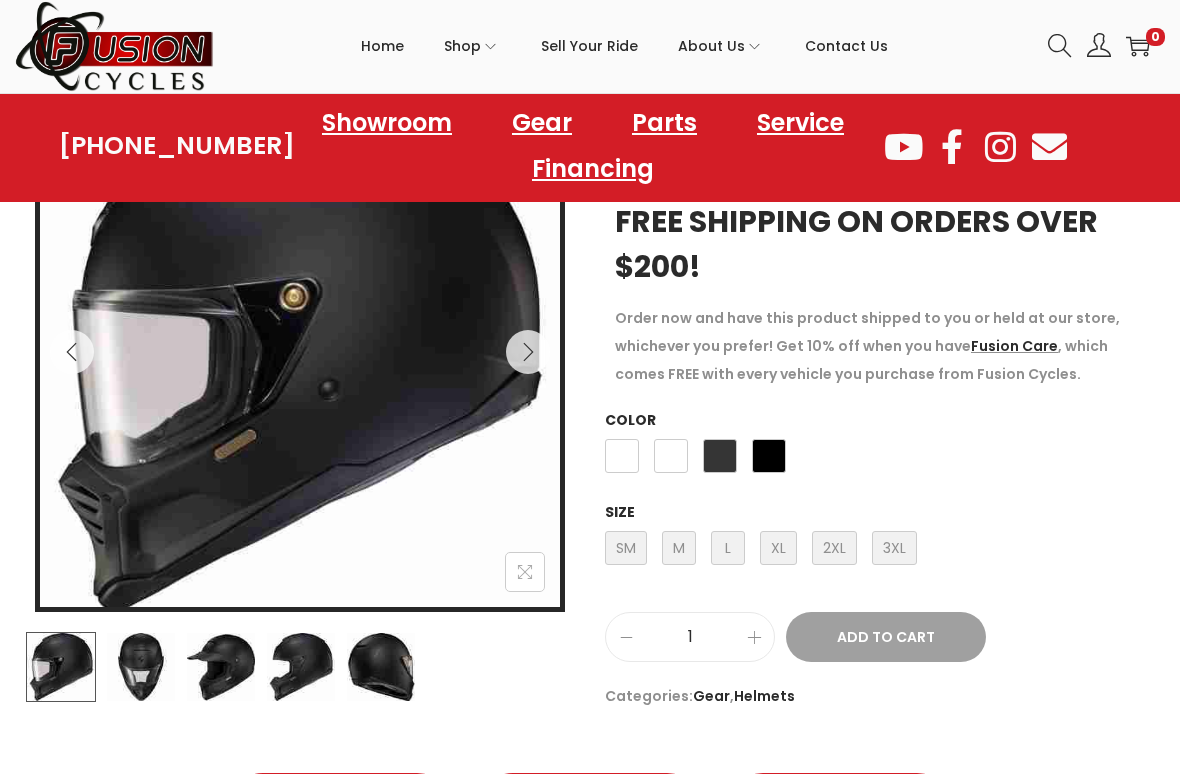 scroll, scrollTop: 335, scrollLeft: 0, axis: vertical 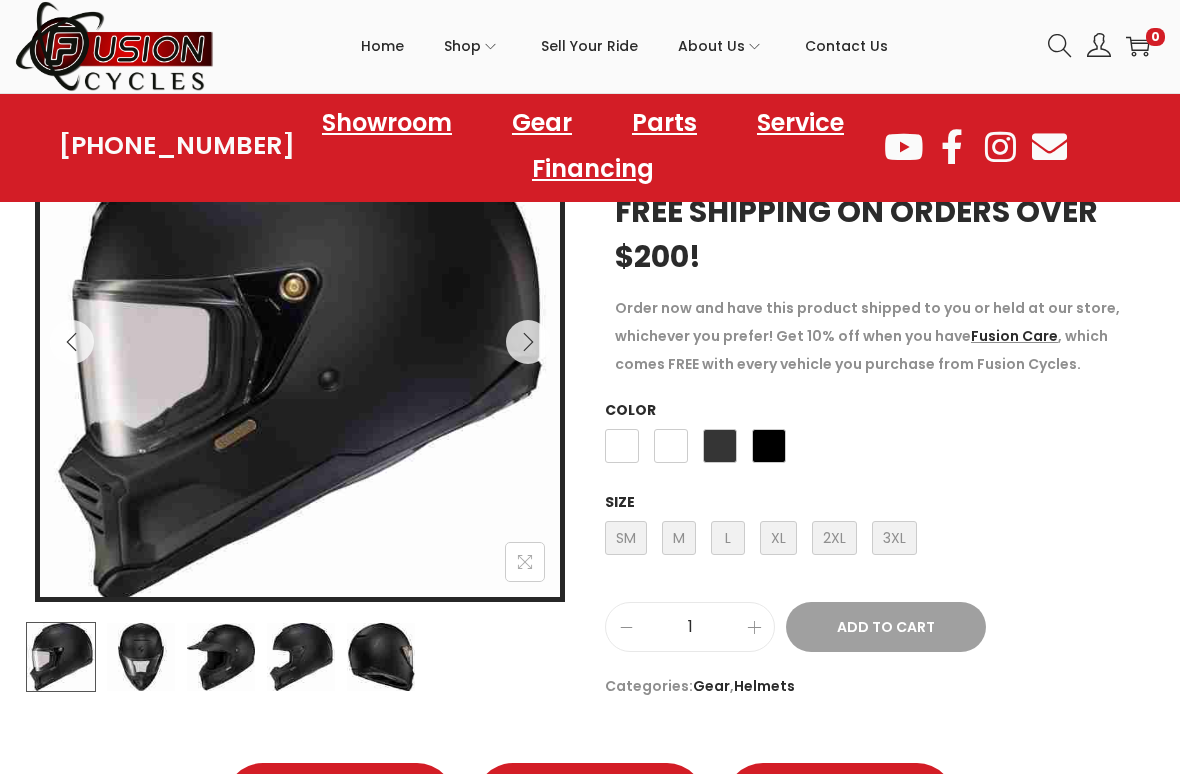 click on "Graphite" 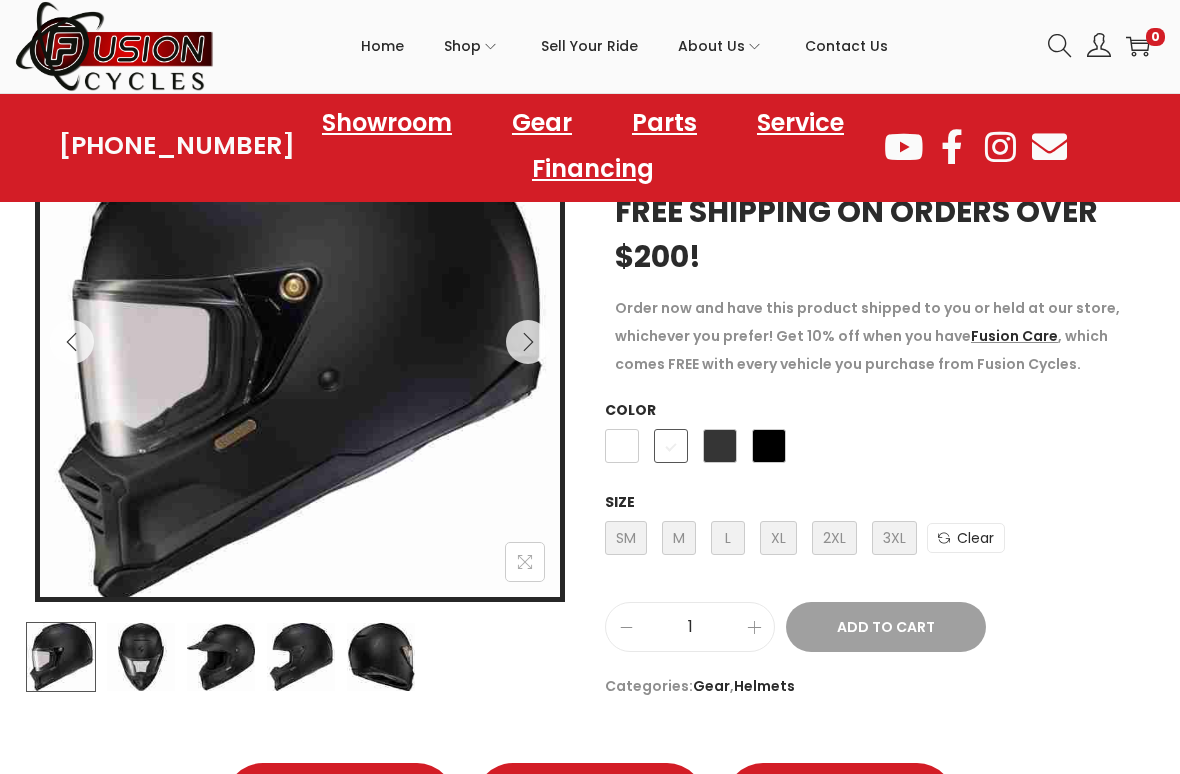 click on "BlackLetter" 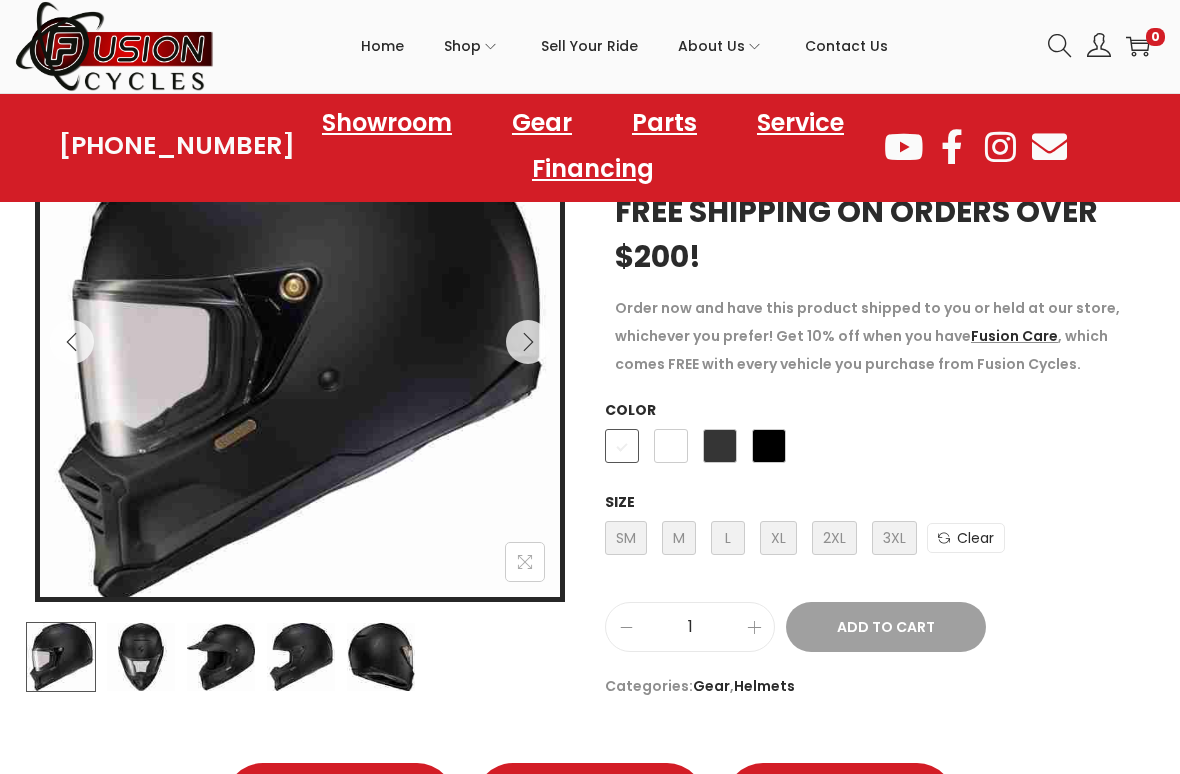 click 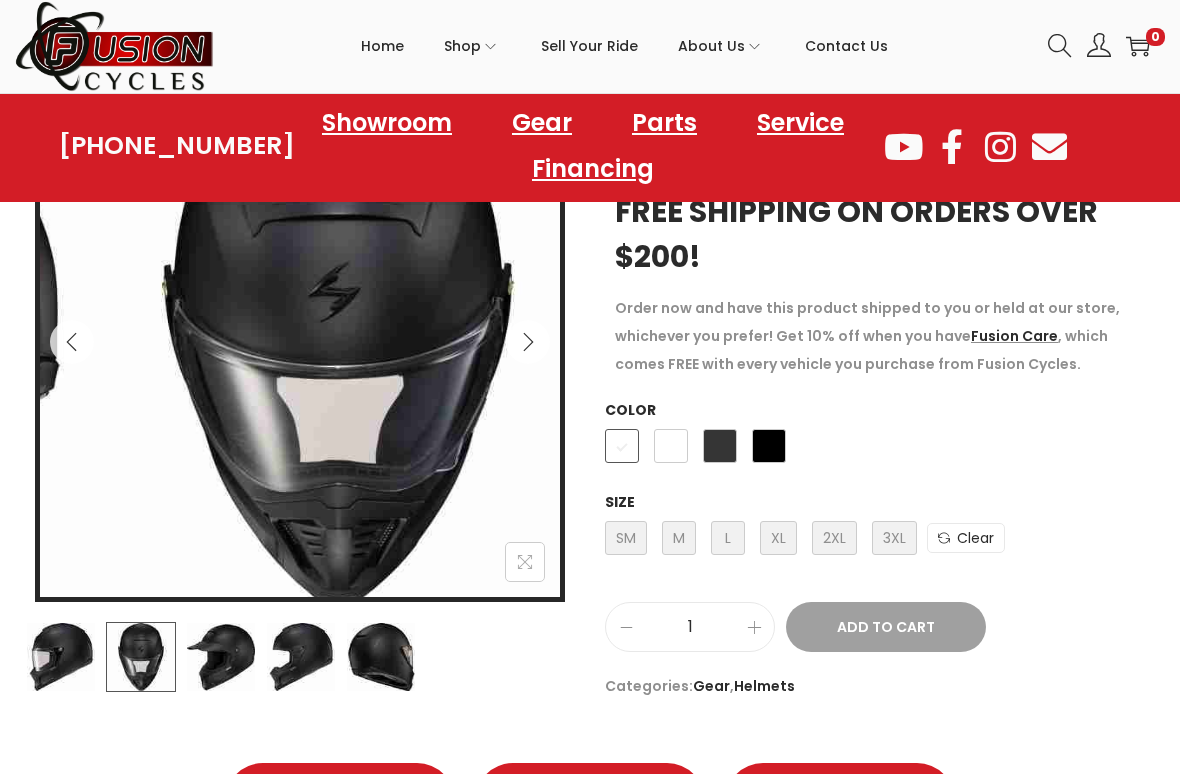 click at bounding box center (528, 342) 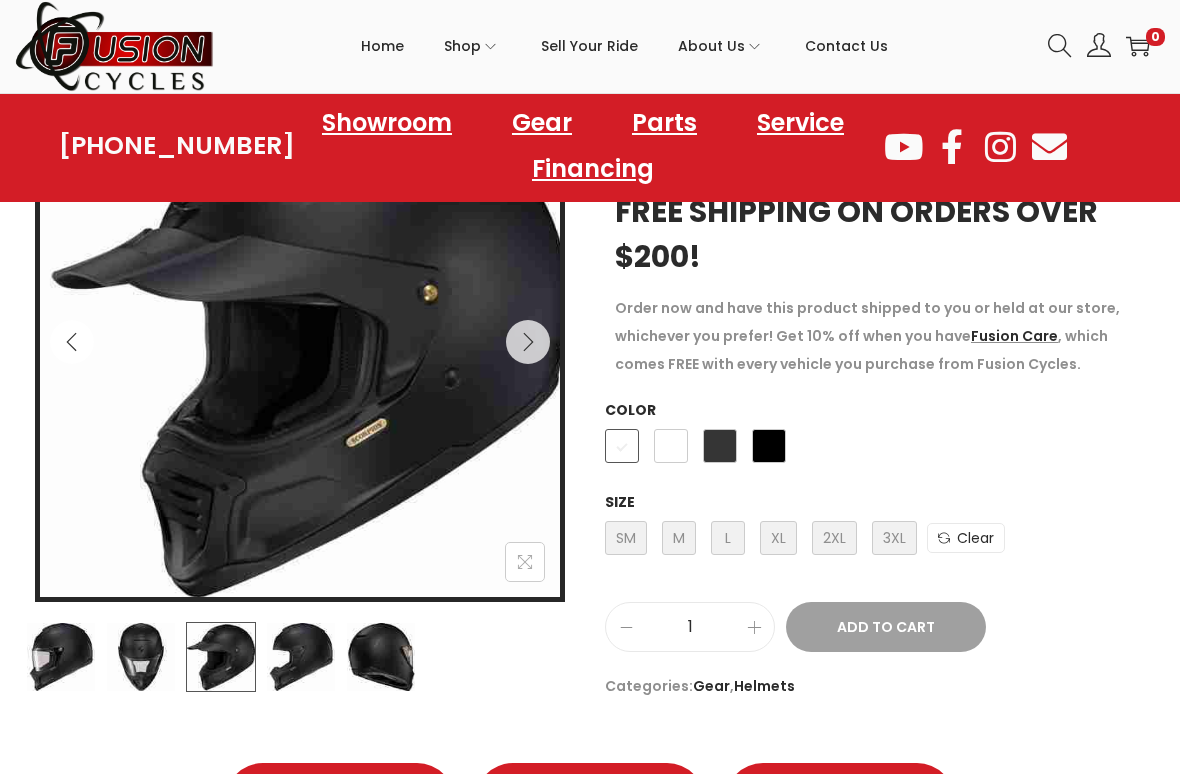 click at bounding box center [528, 342] 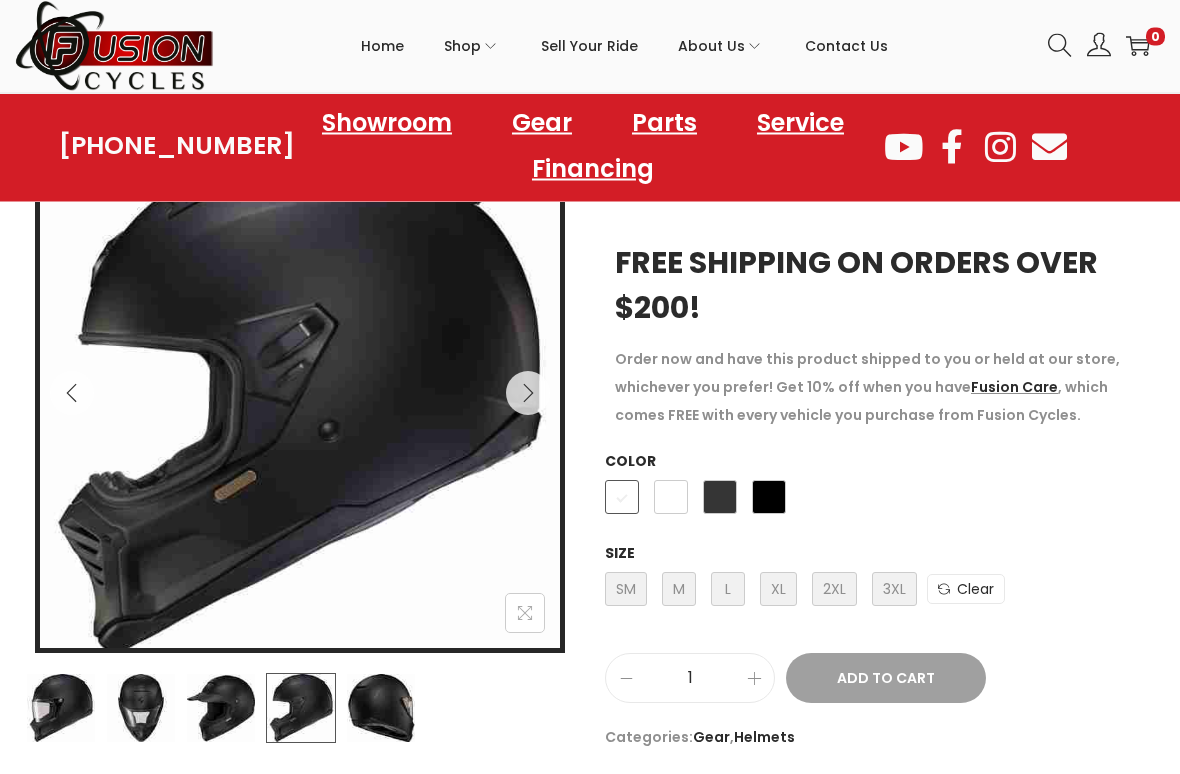 scroll, scrollTop: 279, scrollLeft: 0, axis: vertical 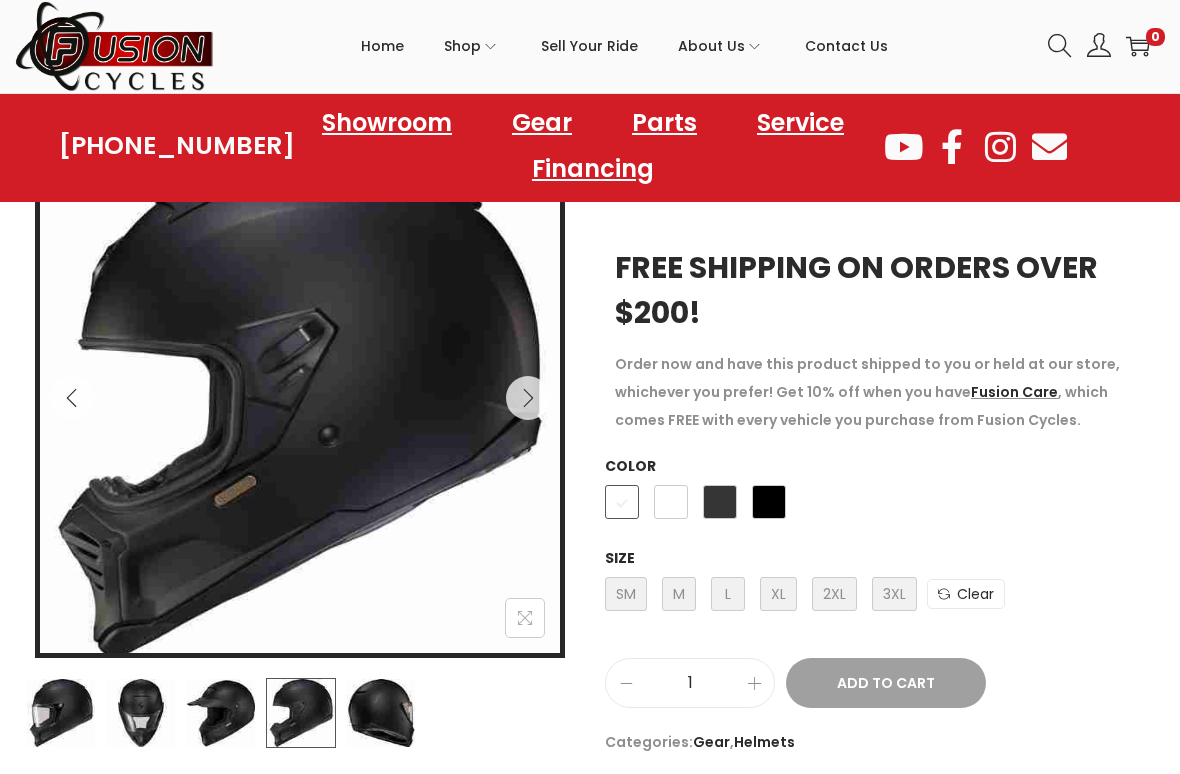 click at bounding box center (528, 398) 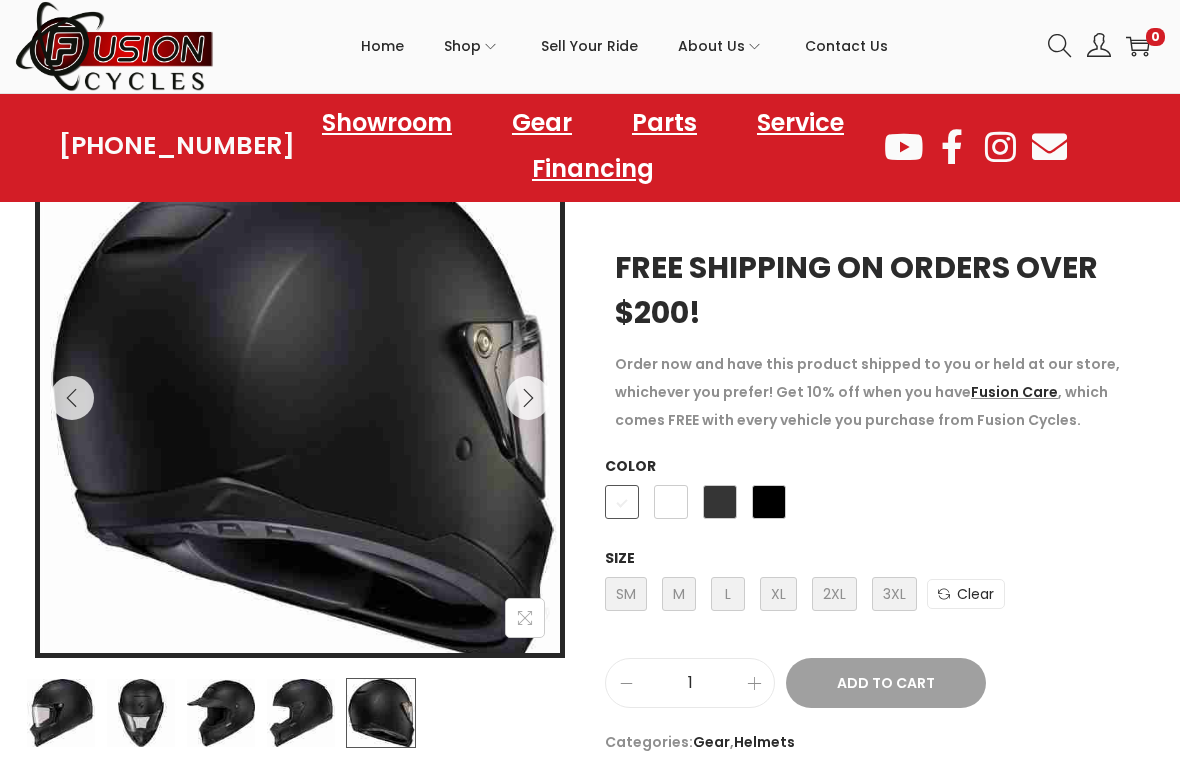 click at bounding box center (528, 398) 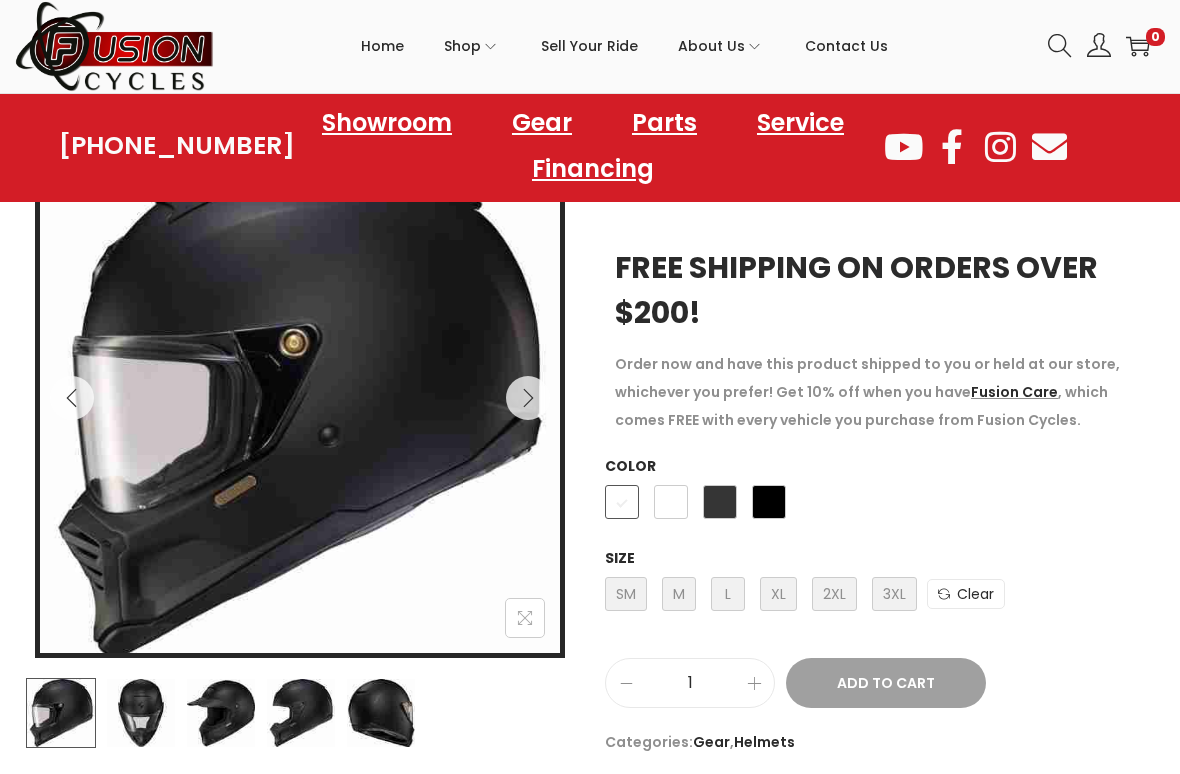 click at bounding box center (528, 398) 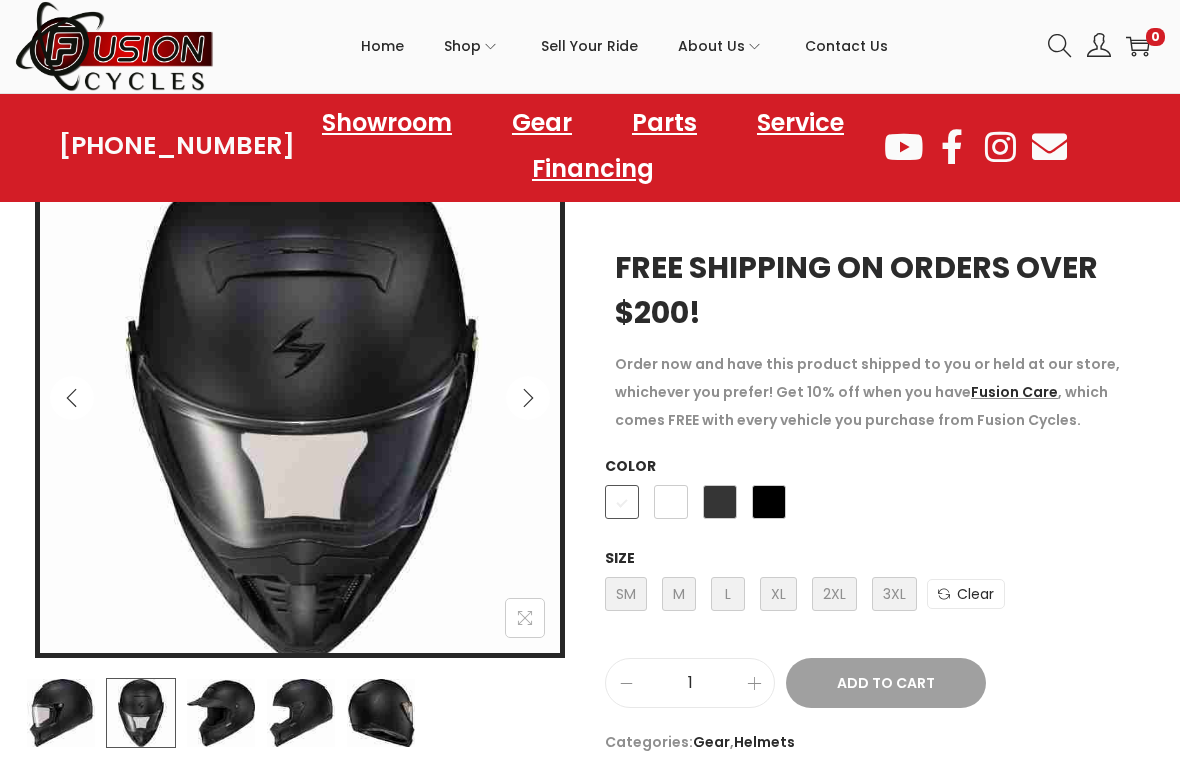 click at bounding box center [528, 398] 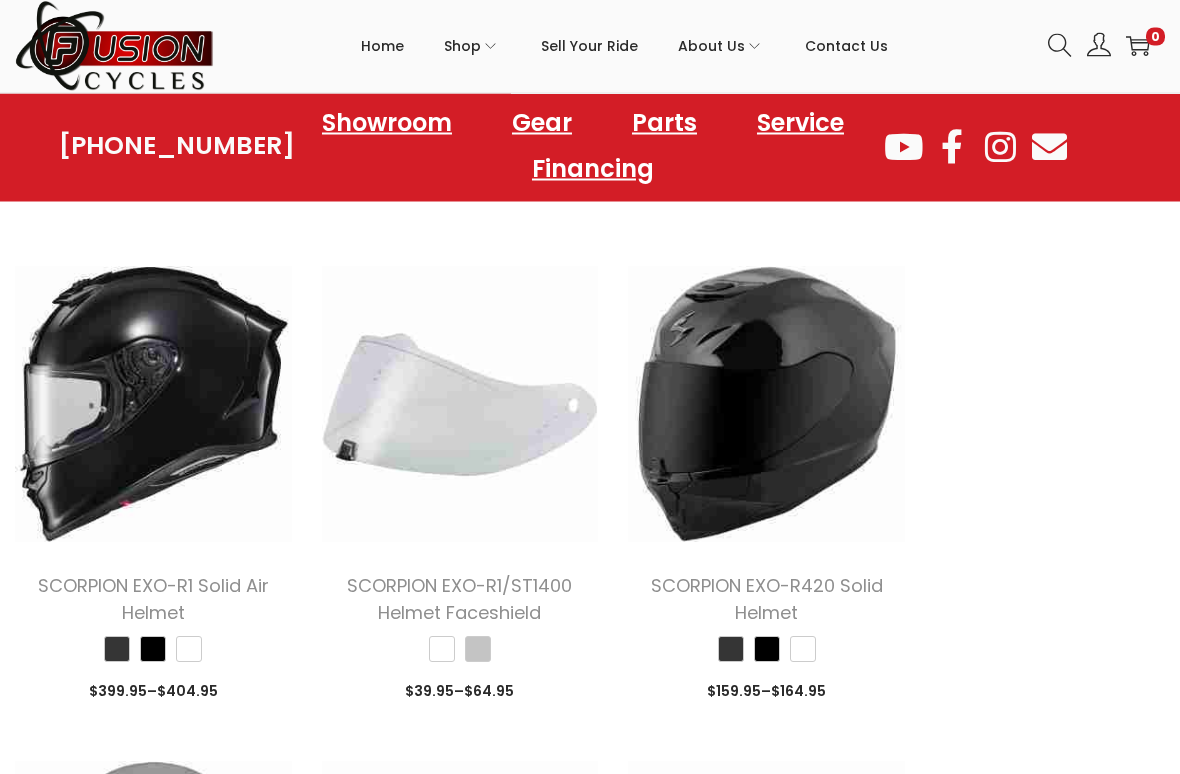 scroll, scrollTop: 3218, scrollLeft: 0, axis: vertical 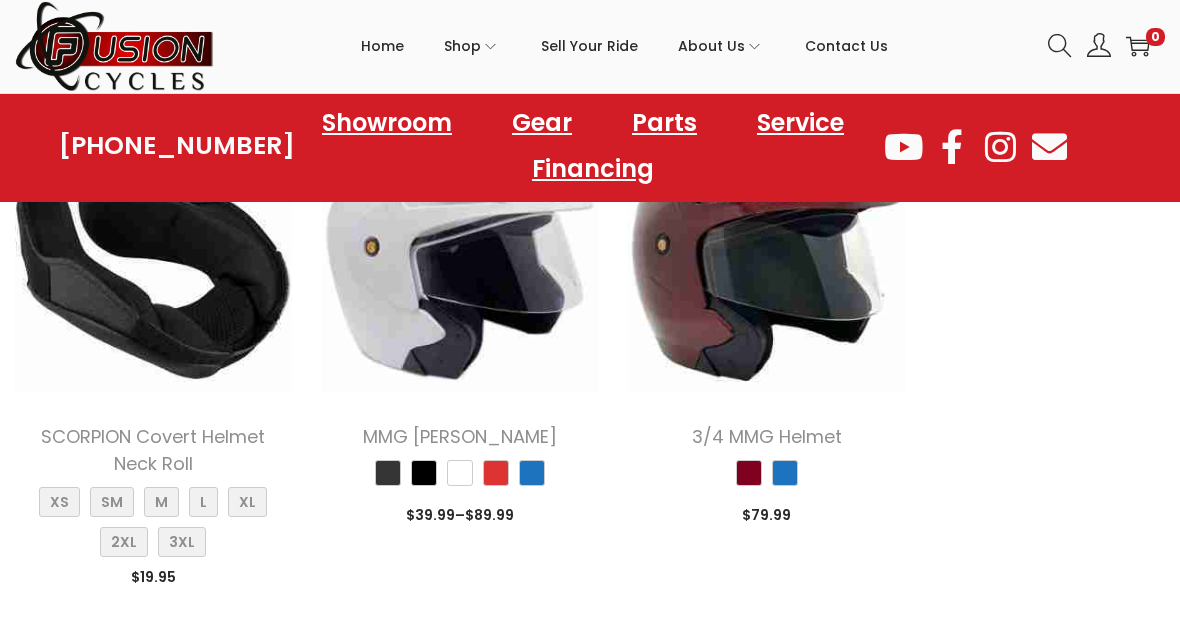 click on "Showroom" 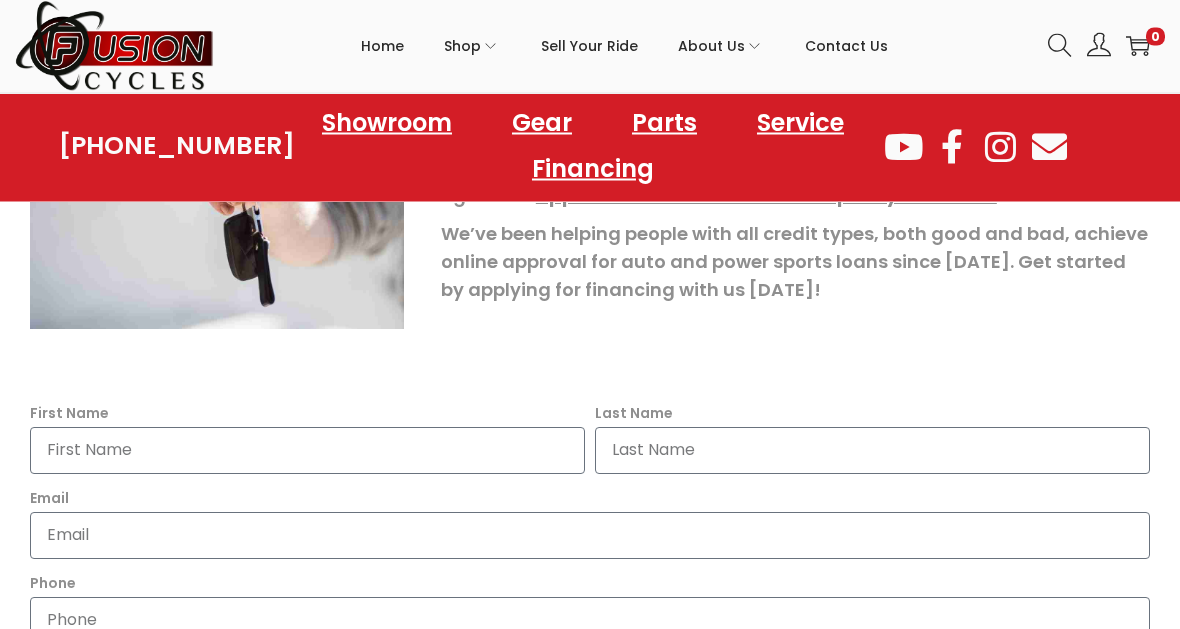 scroll, scrollTop: 413, scrollLeft: 0, axis: vertical 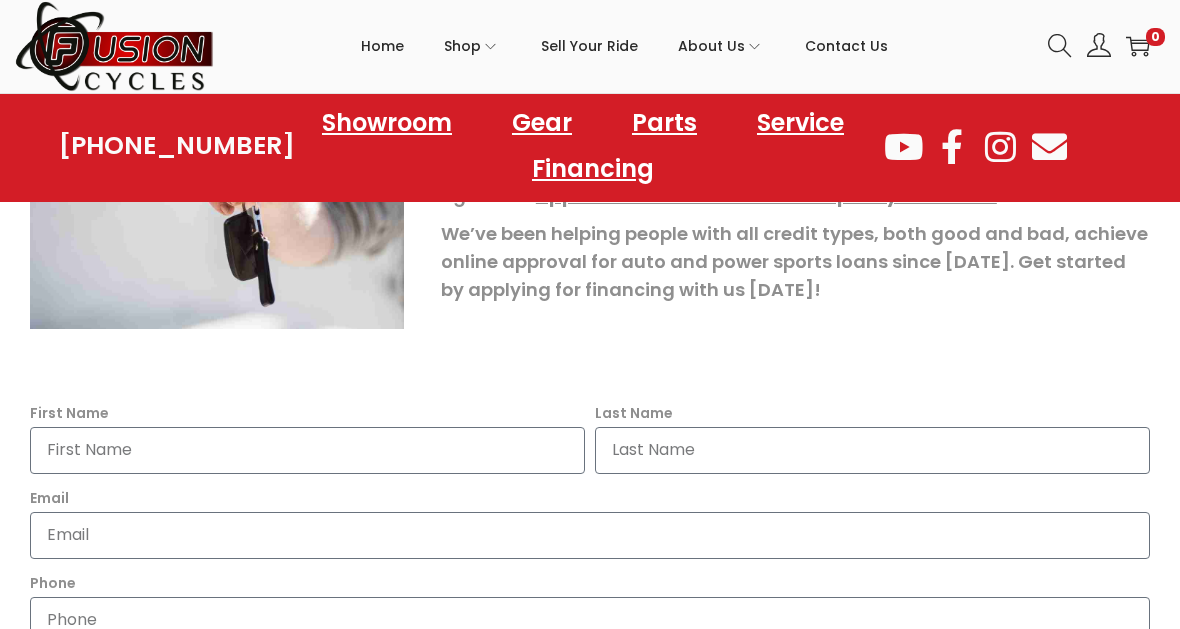 click on "Motorcycles" 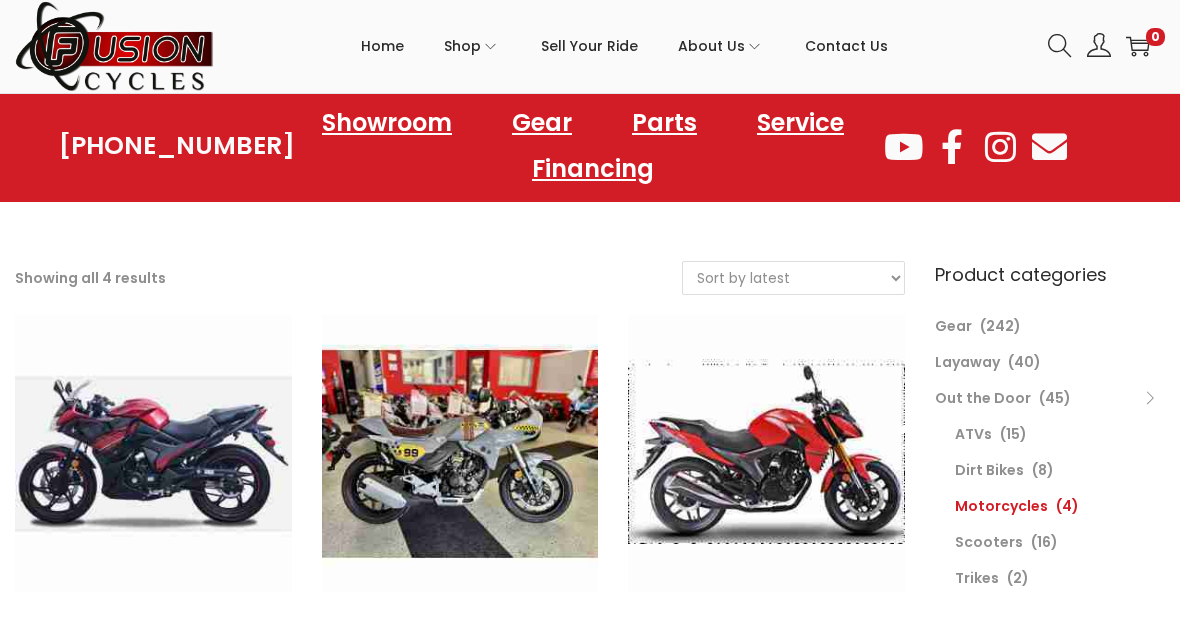 scroll, scrollTop: 0, scrollLeft: 0, axis: both 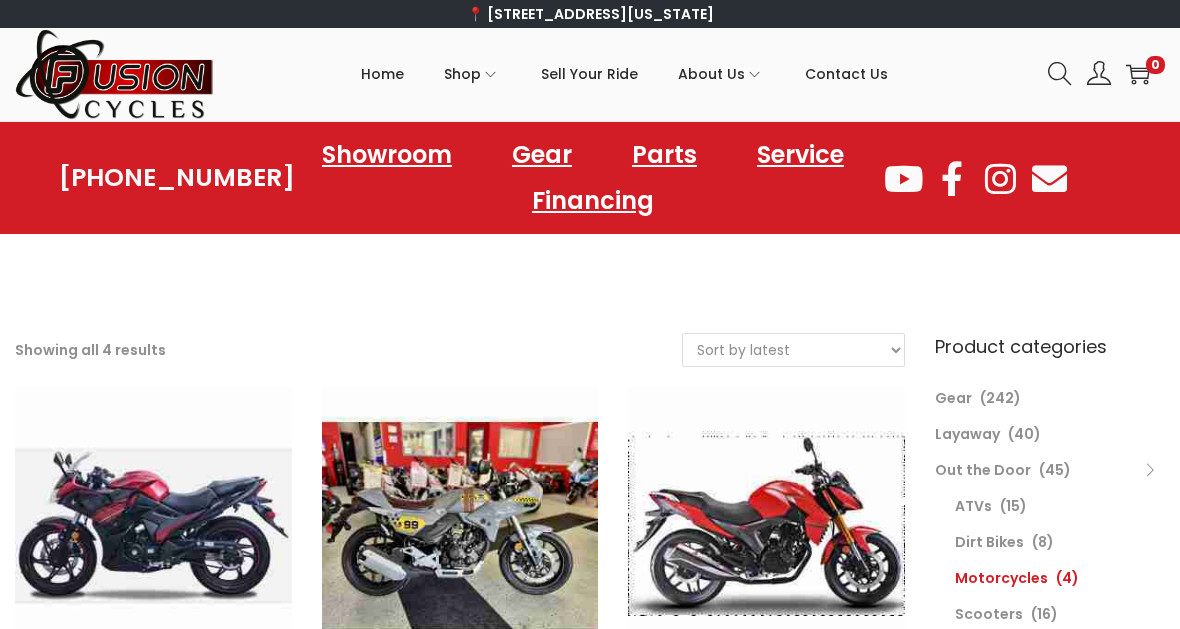 click on "Scooters" 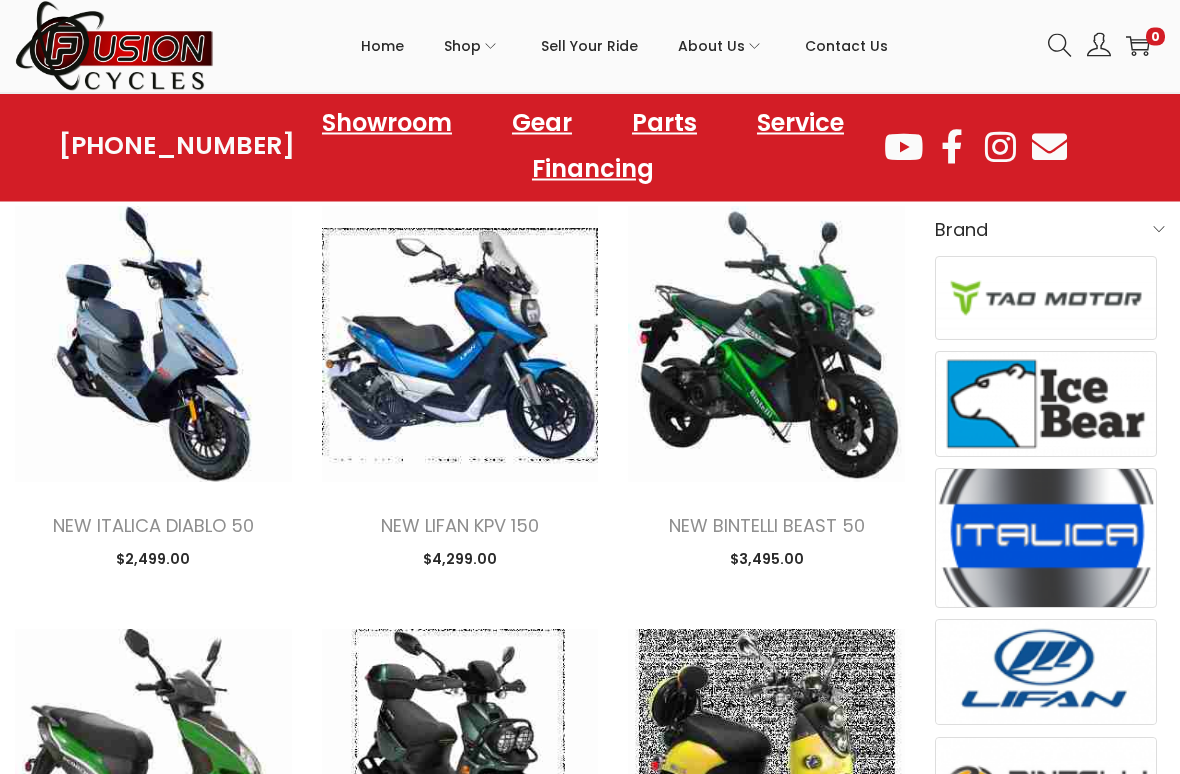 scroll, scrollTop: 632, scrollLeft: 0, axis: vertical 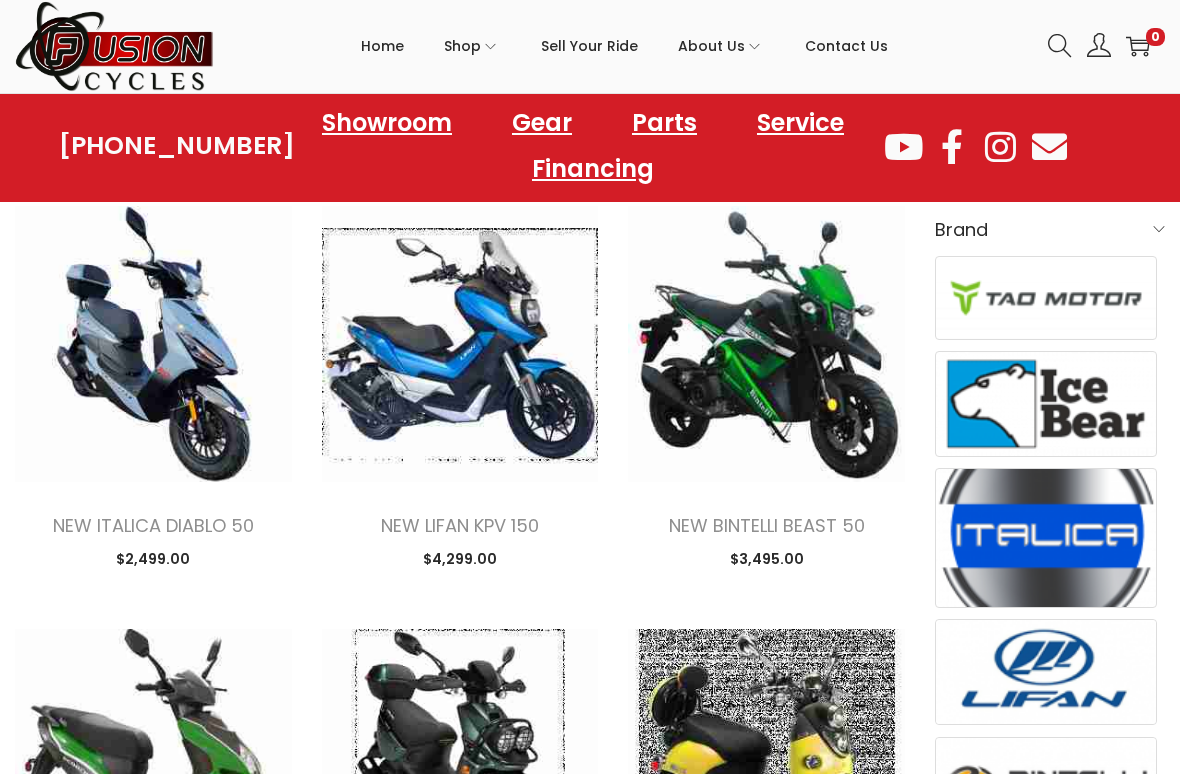 click on "NEW LIFAN KPV 150   $ 4,299.00           image/svg+xml                       Add to Cart    This product has multiple variants. The options may be chosen on the product page" at bounding box center [460, 540] 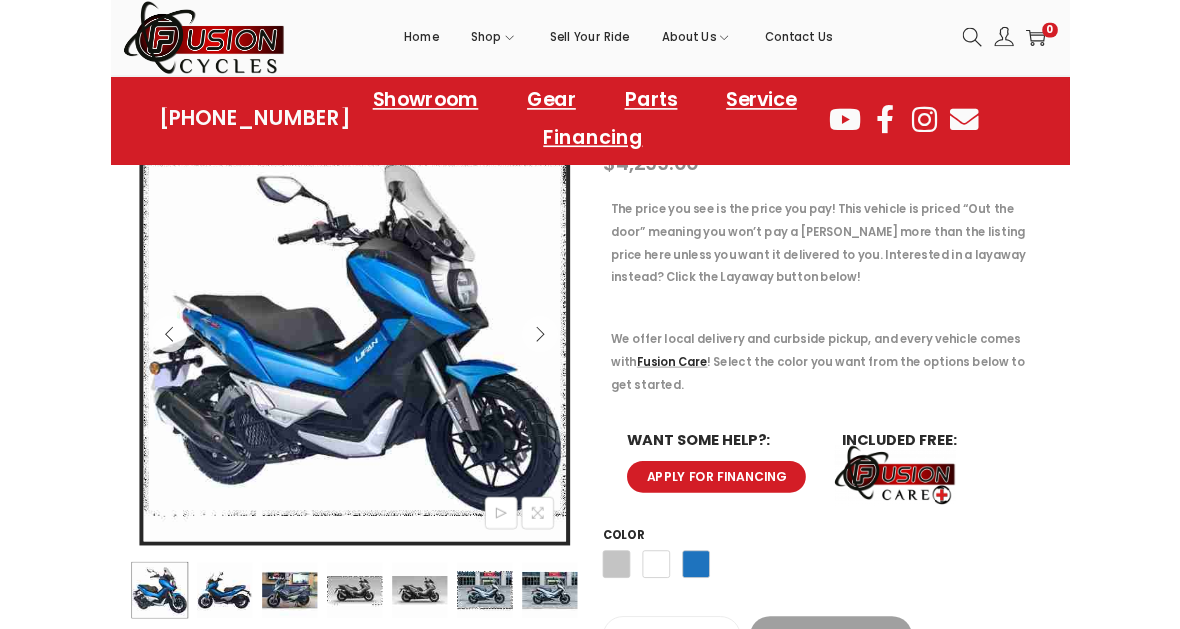 scroll, scrollTop: 265, scrollLeft: 0, axis: vertical 